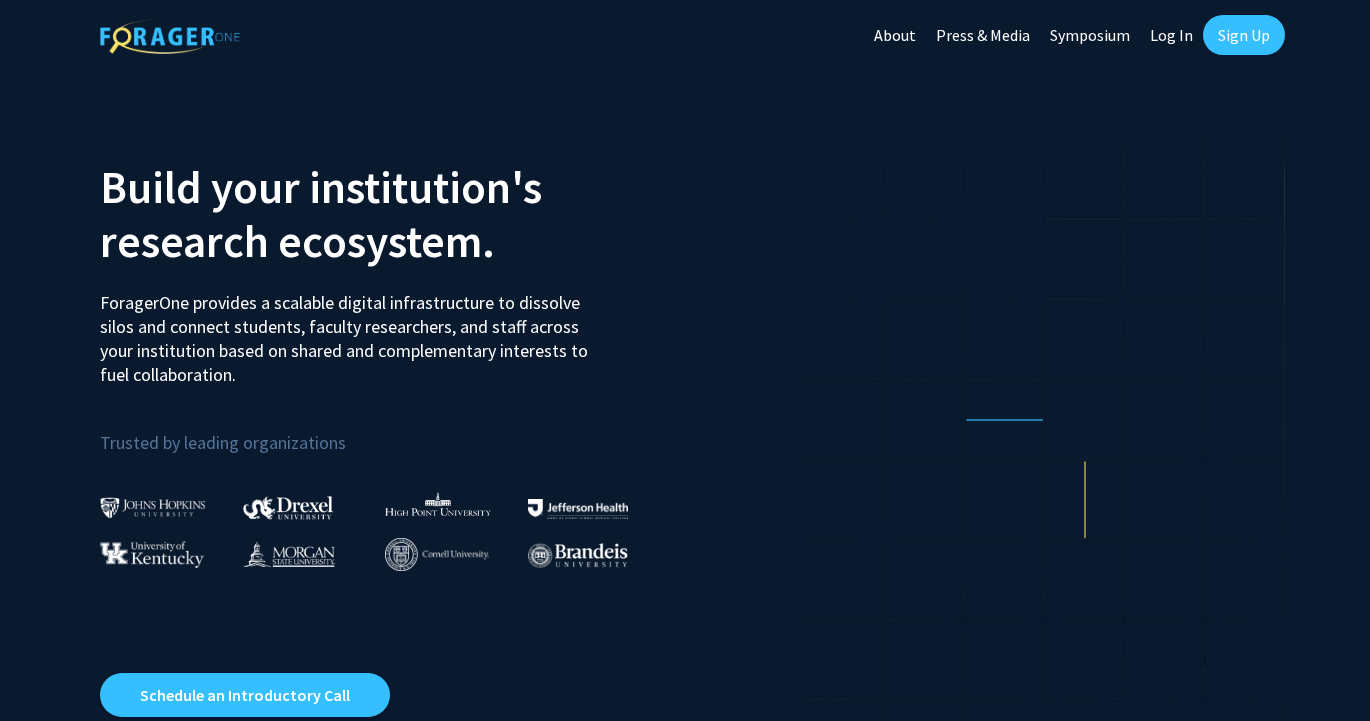 scroll, scrollTop: 0, scrollLeft: 0, axis: both 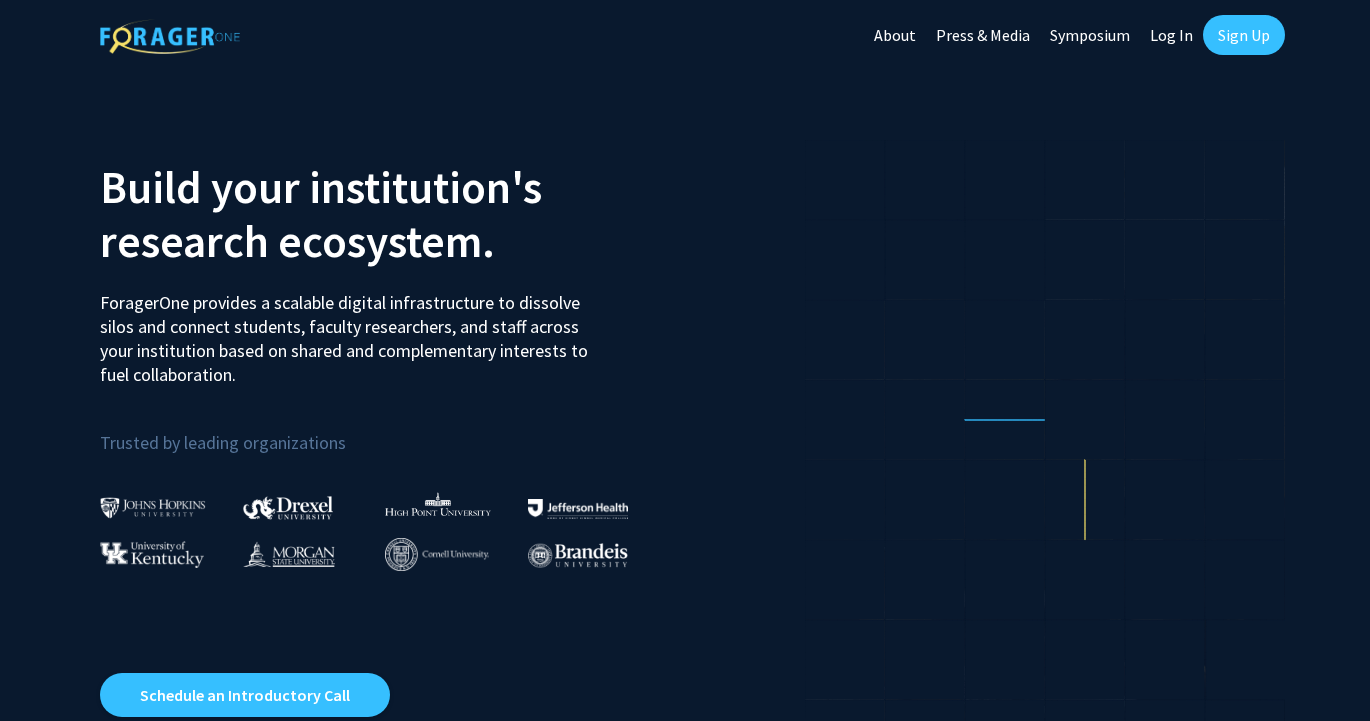click on "Log In" 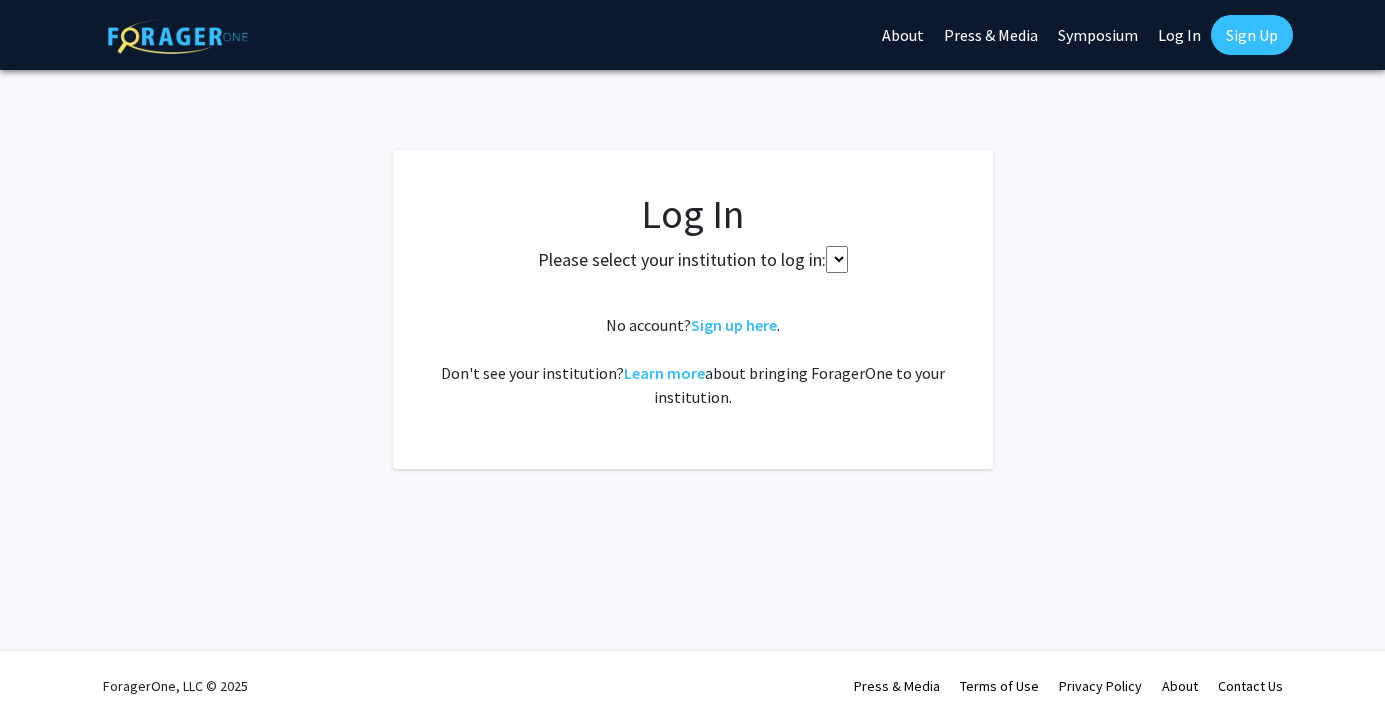 select 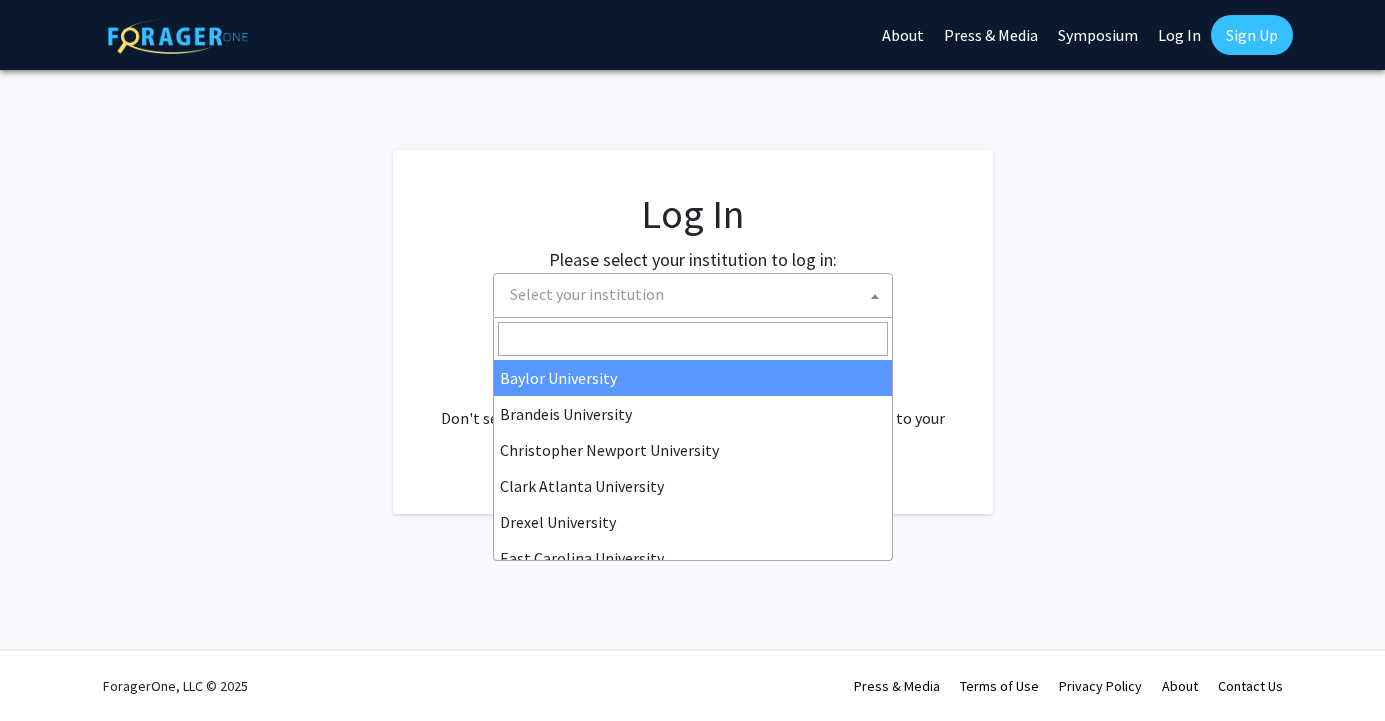 click on "Select your institution" at bounding box center (697, 294) 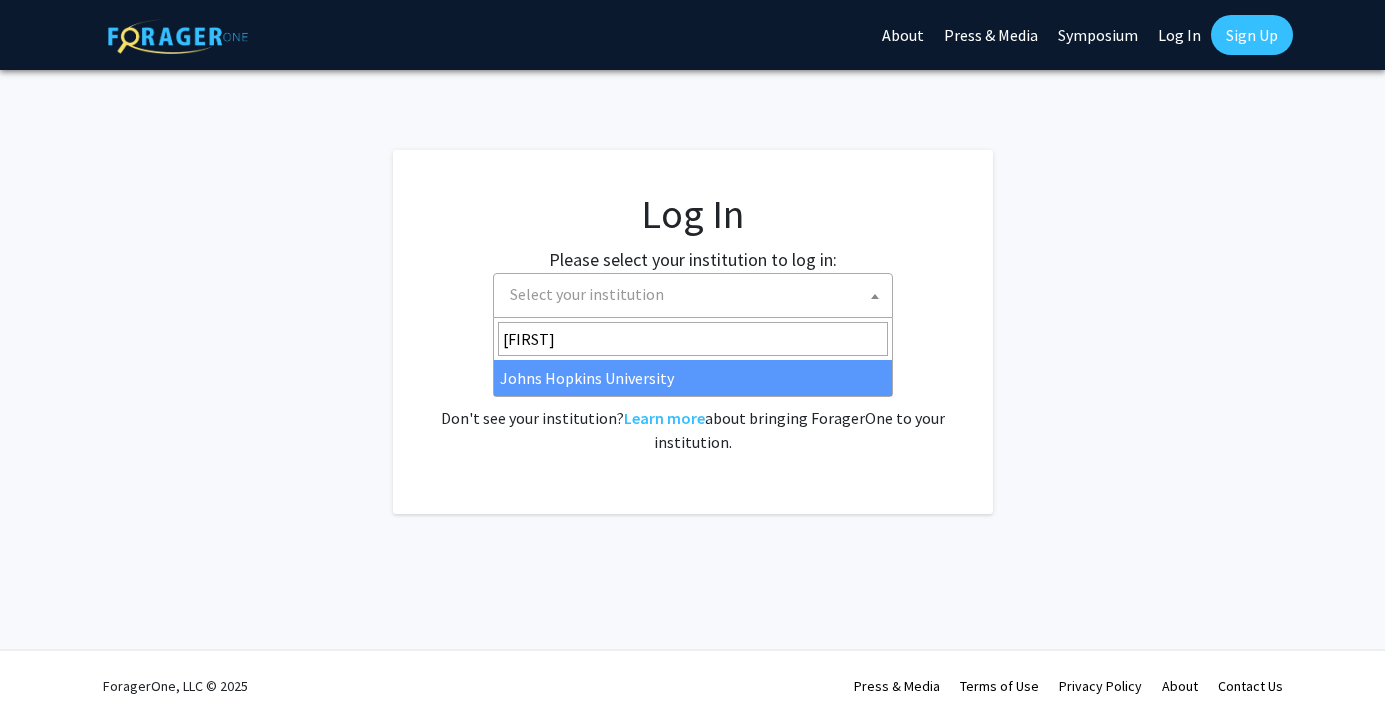 type on "Joh" 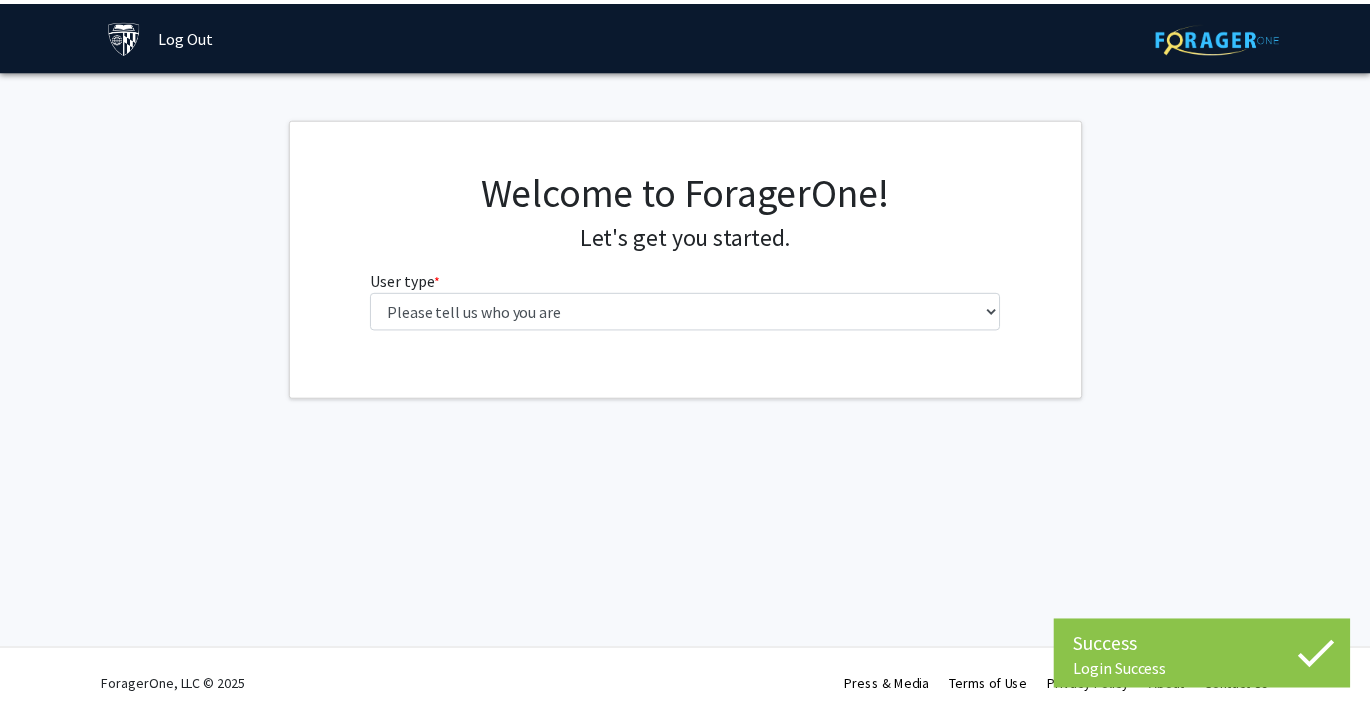 scroll, scrollTop: 0, scrollLeft: 0, axis: both 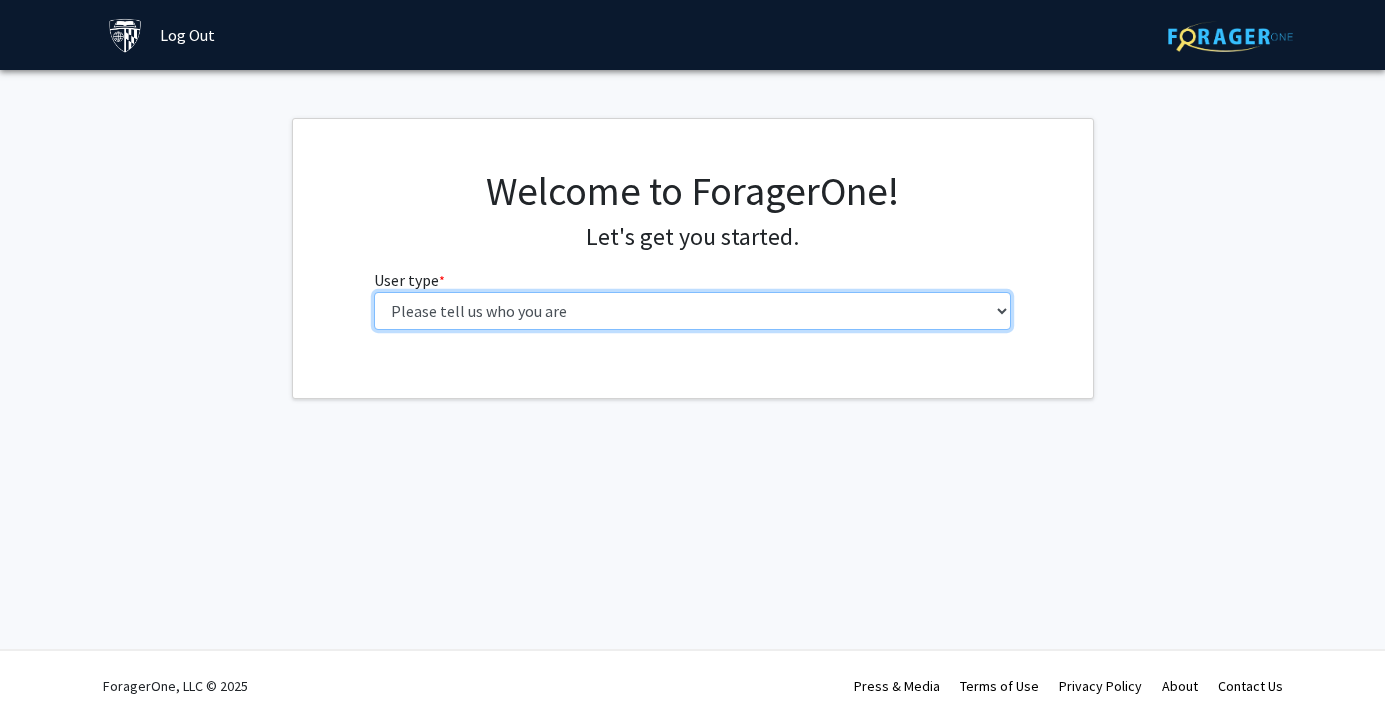select on "1: undergrad" 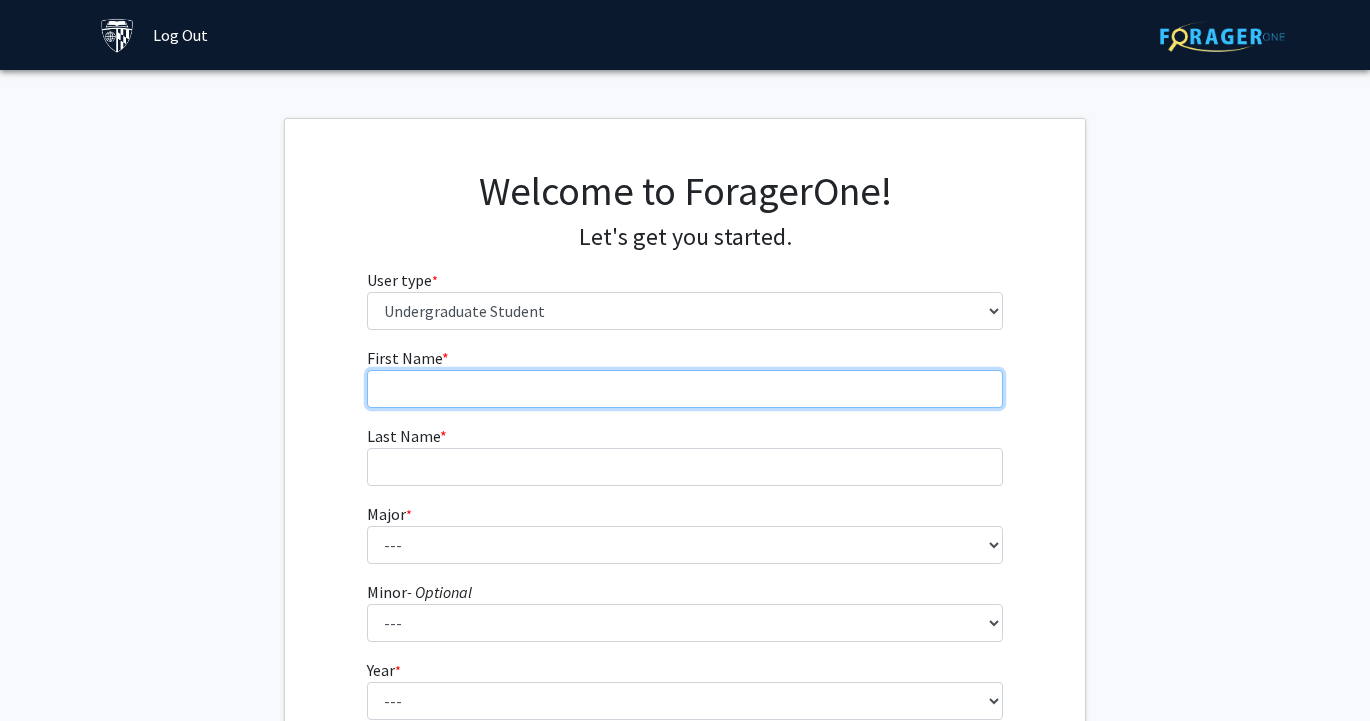 click on "First Name * required" at bounding box center [685, 389] 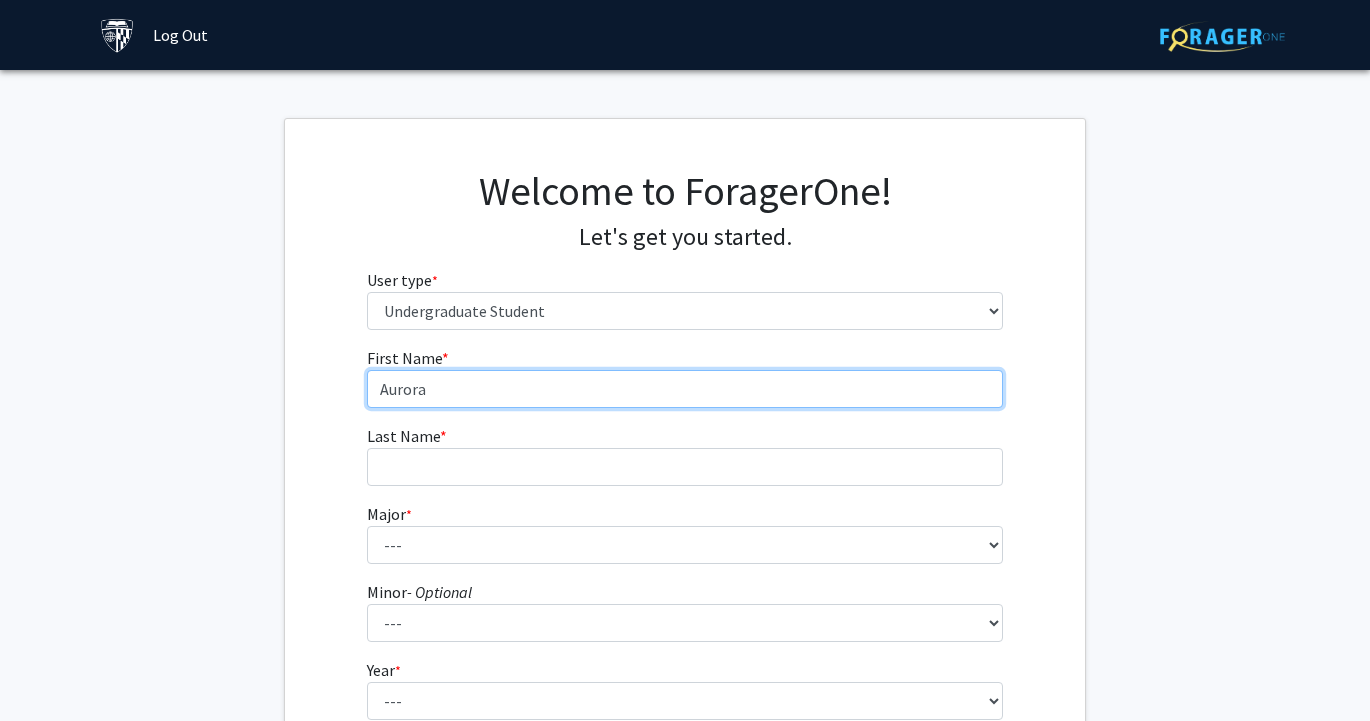 type on "Aurora" 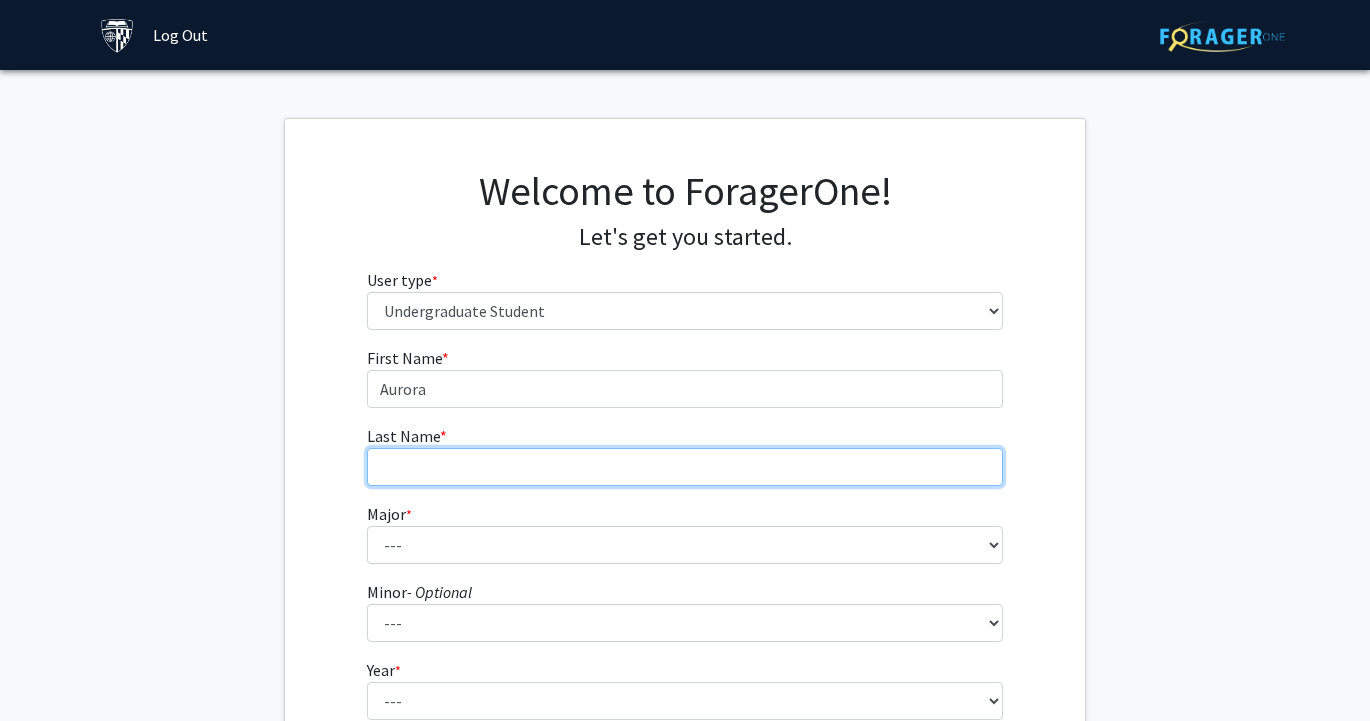 click on "Last Name * required" at bounding box center [685, 467] 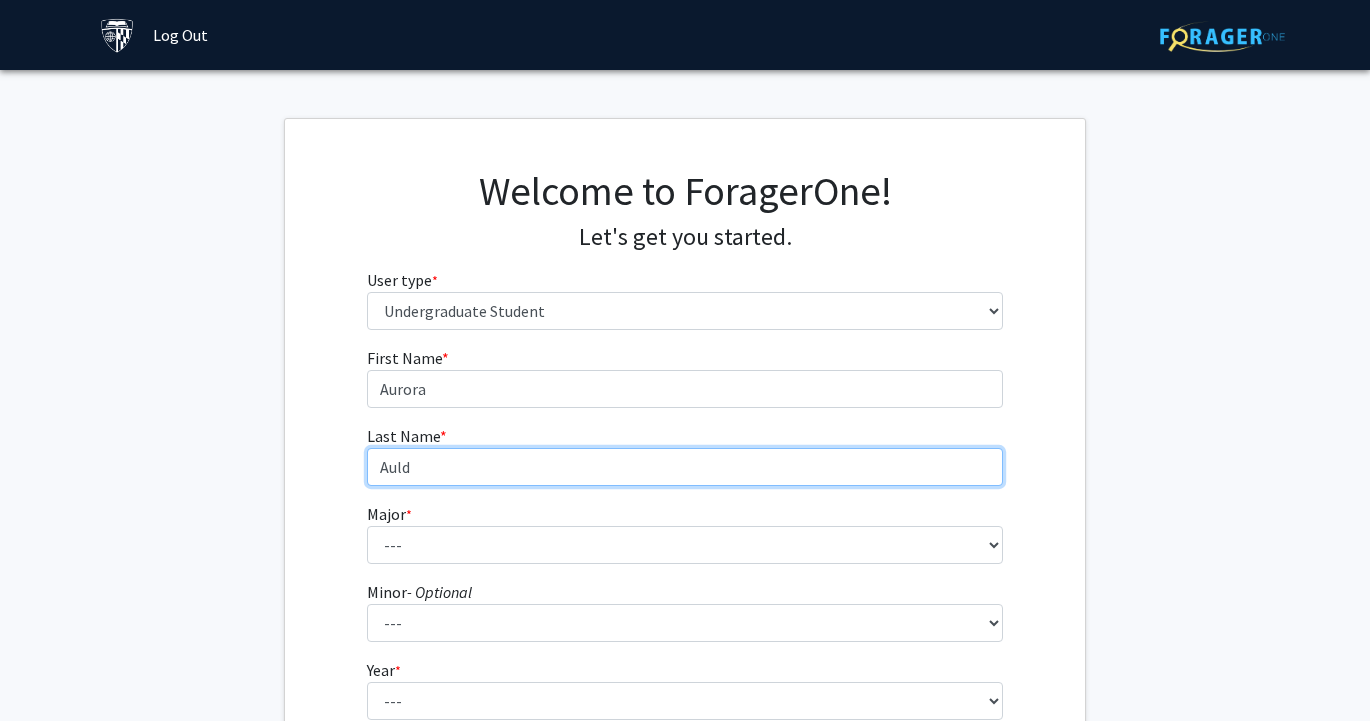 type on "Auld" 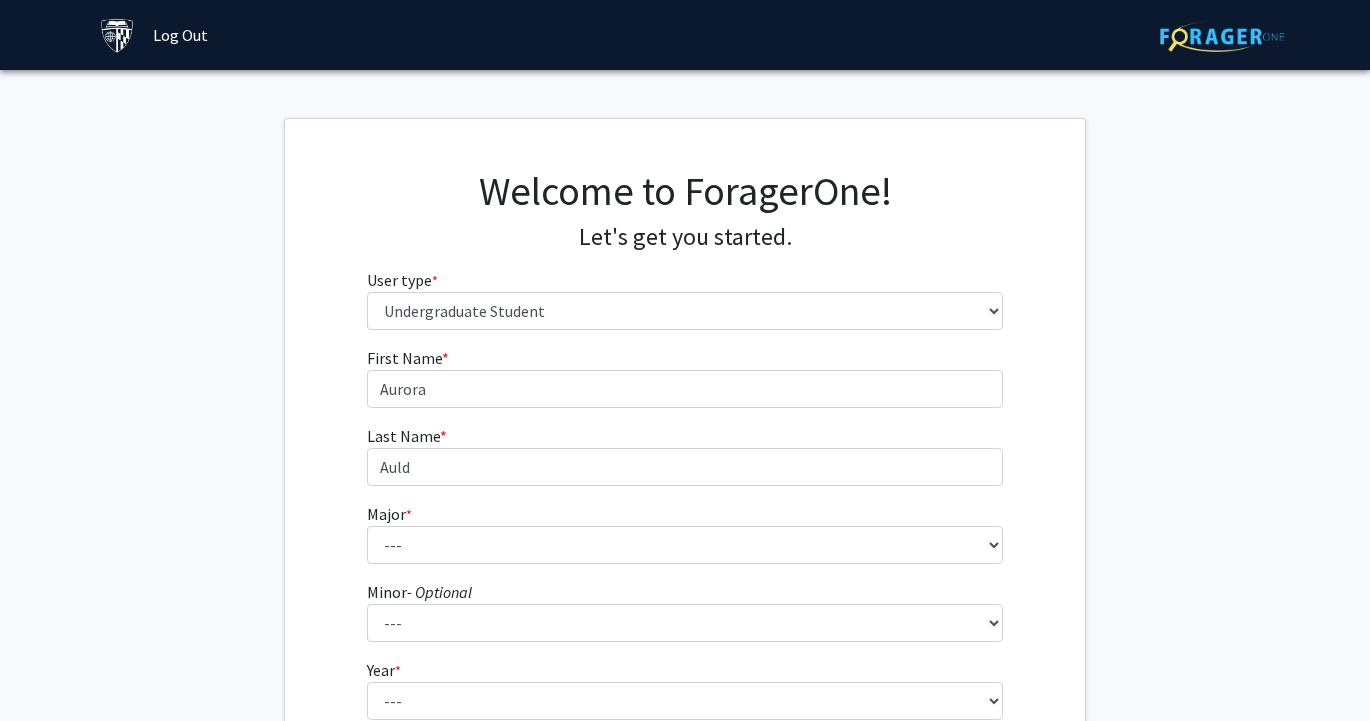 click on "Welcome to ForagerOne! Let's get you started.  User type  * required Please tell us who you are  Undergraduate Student   Master's Student   Doctoral Candidate (PhD, MD, DMD, PharmD, etc.)   Postdoctoral Researcher / Research Staff / Medical Resident / Medical Fellow   Faculty   Administrative Staff  First Name * required [FIRST] Last Name * required [LAST]  Major  * required ---  Africana Studies   Anthropology   Applied Mathematics & Statistics   Archaeology   Behavioral Biology   Biology   Biomedical Engineering   Biophysics   Chemical & Biomolecular Engineering   Chemistry   Civil Engineering   Classics   Cognitive Science   Computer Engineering   Computer Science   Earth & Planetary Sciences   East Asian Studies   Economics   Electrical Engineering   Engineering Mechanics   English   Environmental Engineering   Environmental Science   Film & Media Studies   French   General Engineering   Geography   German   Global Environmental Change & Sustainability   History   History of Art   Interdisciplinary Studies" 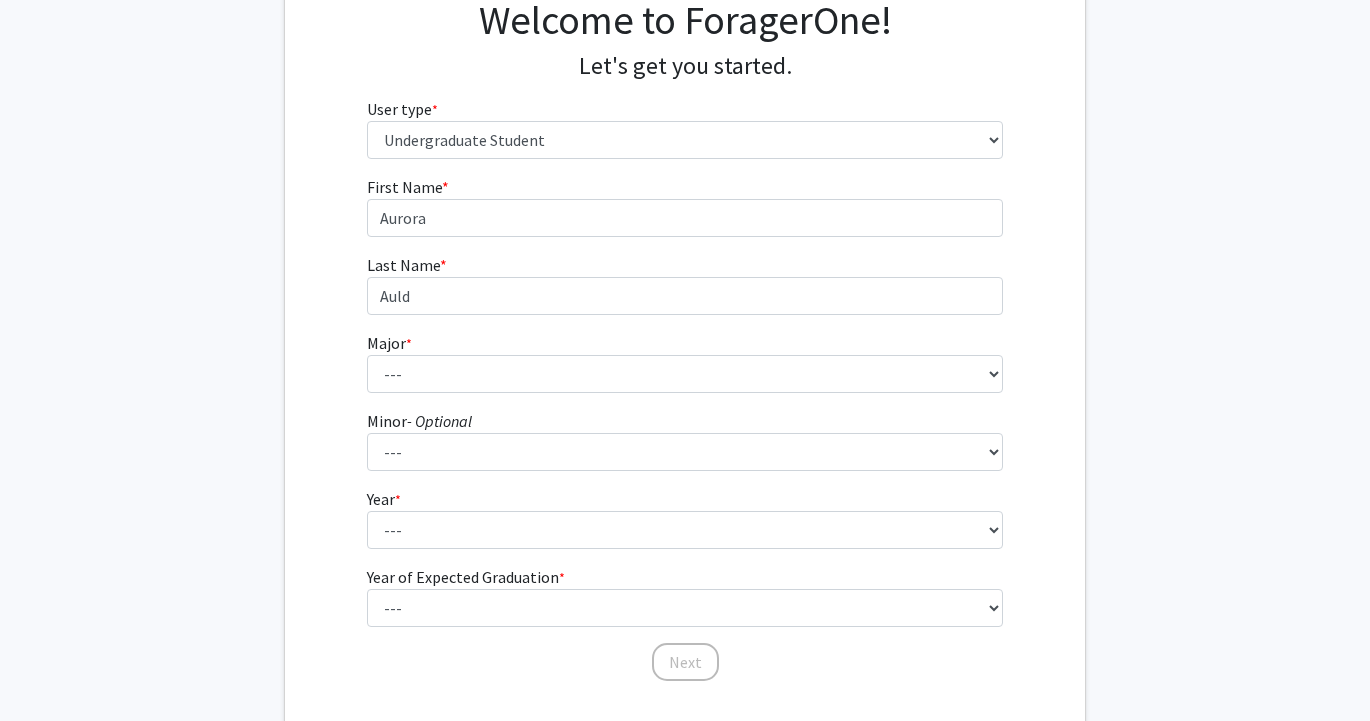 scroll, scrollTop: 178, scrollLeft: 0, axis: vertical 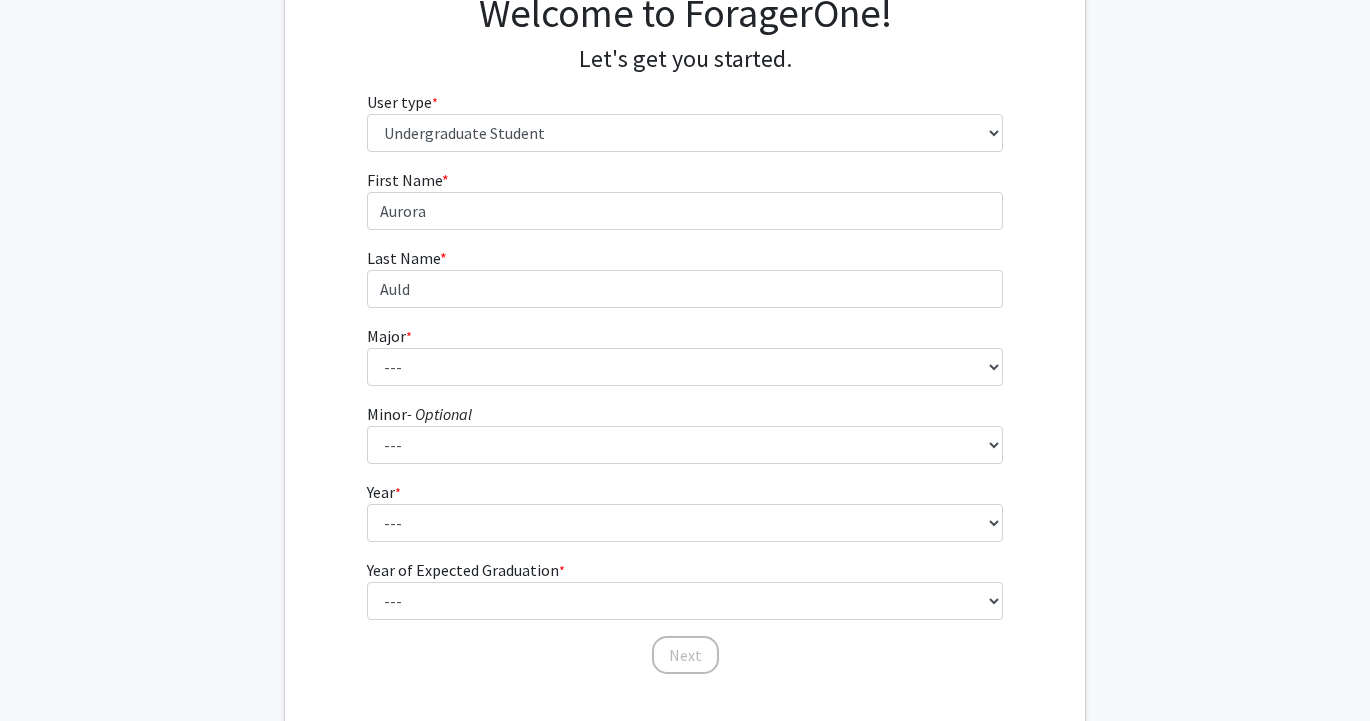 click on "[FIRST] [LAST]  Major  * required ---  Africana Studies   Anthropology   Applied Mathematics & Statistics   Archaeology   Behavioral Biology   Biology   Biomedical Engineering   Biophysics   Chemical & Biomolecular Engineering   Chemistry   Civil Engineering   Classics   Cognitive Science   Computer Engineering   Computer Science   Earth & Planetary Sciences   East Asian Studies   Economics   Electrical Engineering   Engineering Mechanics   English   Environmental Engineering   Environmental Science   Film & Media Studies   French   General Engineering   Geography   German   Global Environmental Change & Sustainability   History   History of Art   History of Science & Technology   Interdisciplinary Studies   International Studies   Italian   Latin American Studies   Materials Science & Engineering   Mathematics   Mechanical Engineering   Medicine, Science & the Humanities   Molecular & Cellular Biology   Music   Natural Sciences   Near Eastern Studies   Neuroscience  *" 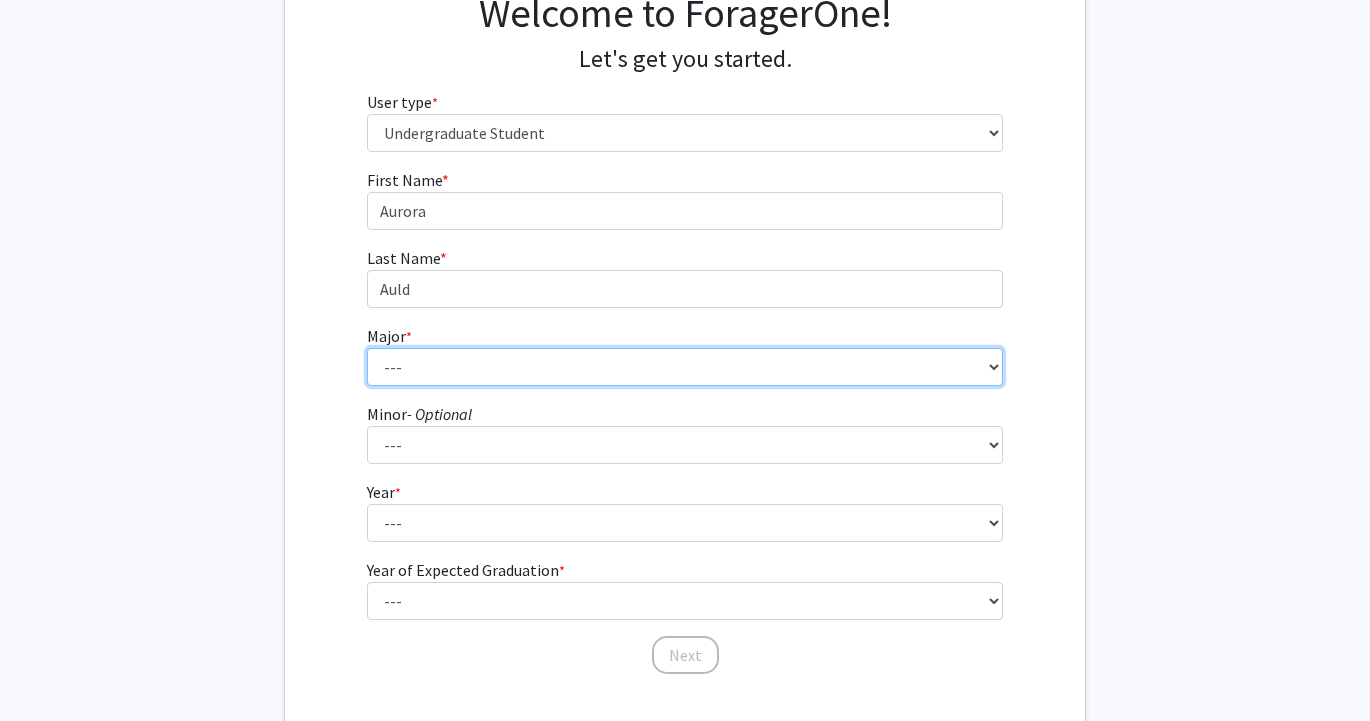 select on "22: 37" 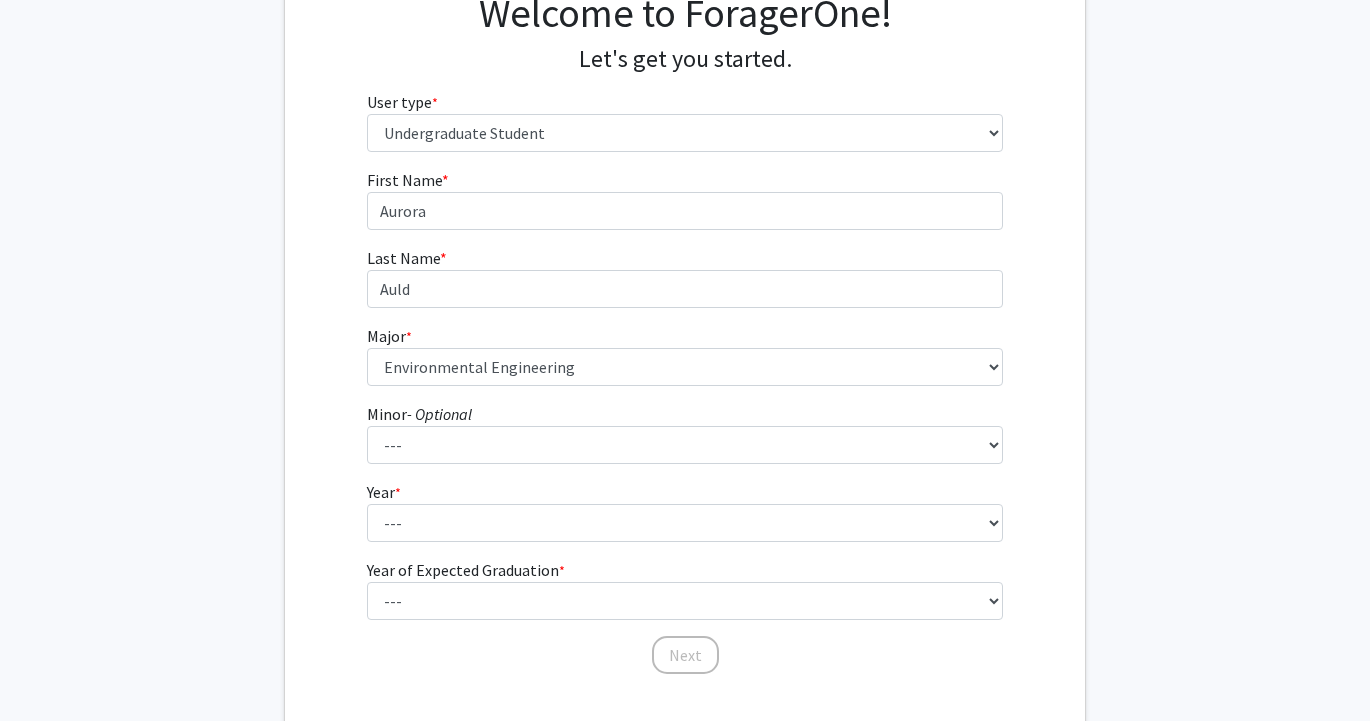 click on "[FIRST] [LAST]  Major  * required ---  Africana Studies   Anthropology   Applied Mathematics & Statistics   Archaeology   Behavioral Biology   Biology   Biomedical Engineering   Biophysics   Chemical & Biomolecular Engineering   Chemistry   Civil Engineering   Classics   Cognitive Science   Computer Engineering   Computer Science   Earth & Planetary Sciences   East Asian Studies   Economics   Electrical Engineering   Engineering Mechanics   English   Environmental Engineering   Environmental Science   Film & Media Studies   French   General Engineering   Geography   German   Global Environmental Change & Sustainability   History   History of Art   History of Science & Technology   Interdisciplinary Studies   International Studies   Italian   Latin American Studies   Materials Science & Engineering   Mathematics   Mechanical Engineering   Medicine, Science & the Humanities   Molecular & Cellular Biology   Music   Natural Sciences   Near Eastern Studies   Neuroscience  *" 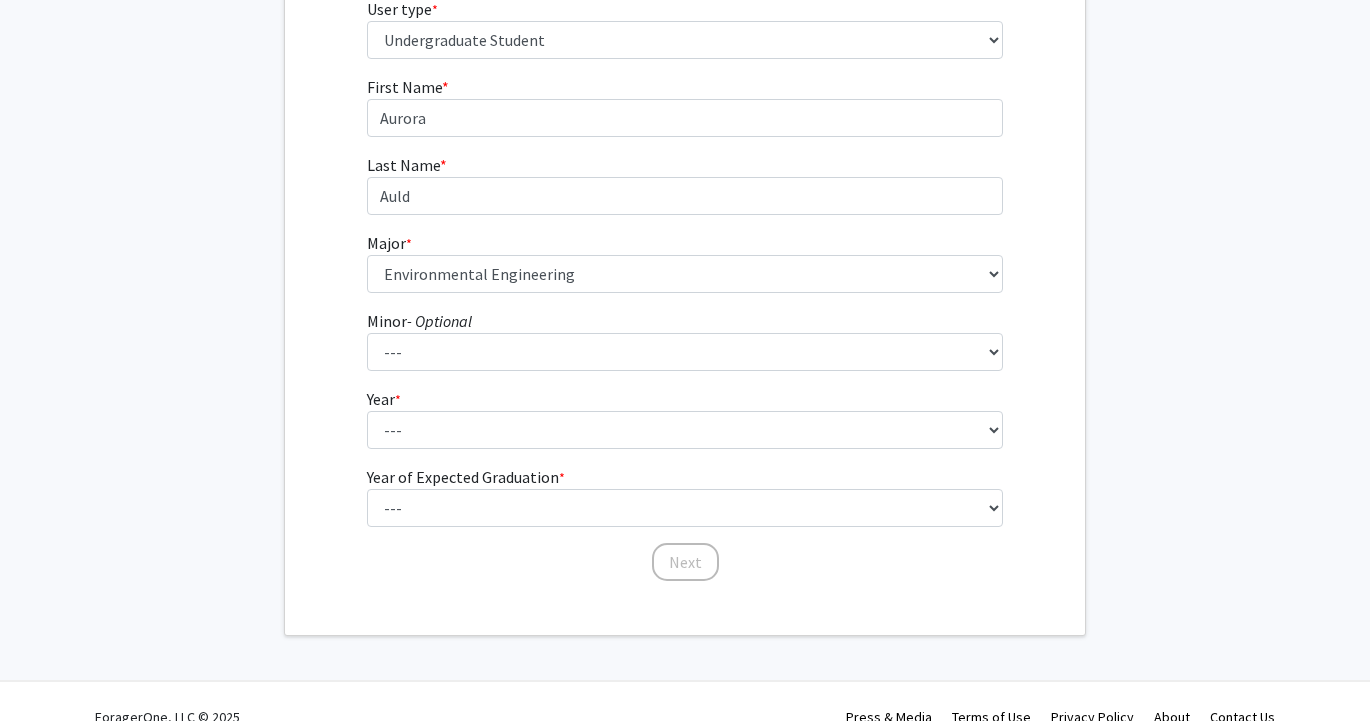 scroll, scrollTop: 285, scrollLeft: 0, axis: vertical 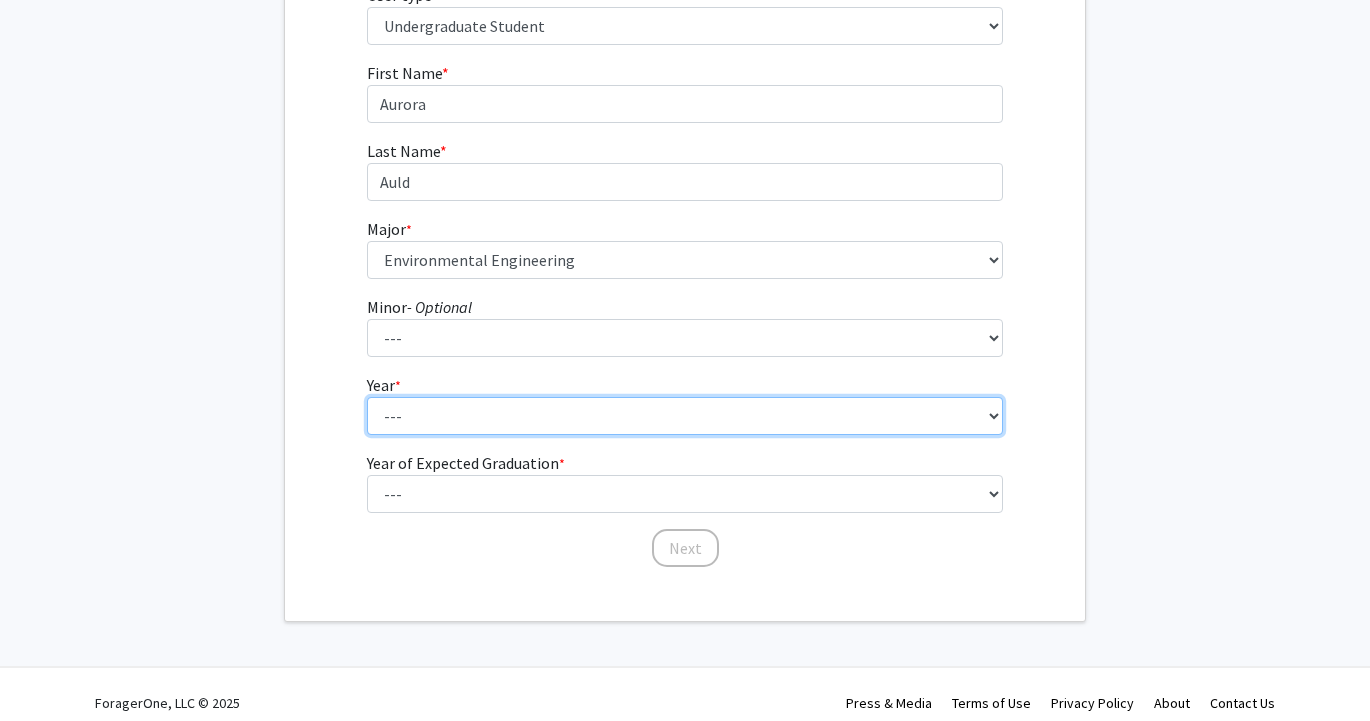 select on "1: first-year" 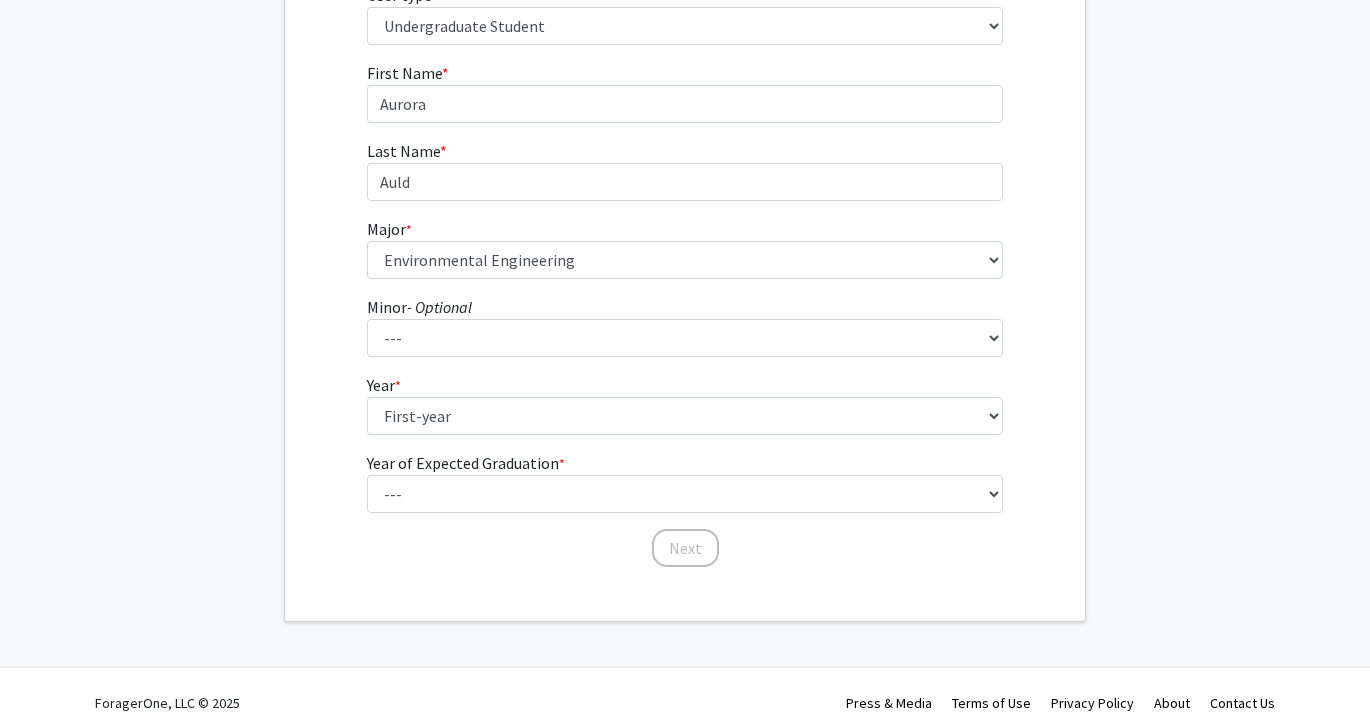 click on "[FIRST] [LAST]  Major  * required ---  Africana Studies   Anthropology   Applied Mathematics & Statistics   Archaeology   Behavioral Biology   Biology   Biomedical Engineering   Biophysics   Chemical & Biomolecular Engineering   Chemistry   Civil Engineering   Classics   Cognitive Science   Computer Engineering   Computer Science   Earth & Planetary Sciences   East Asian Studies   Economics   Electrical Engineering   Engineering Mechanics   English   Environmental Engineering   Environmental Science   Film & Media Studies   French   General Engineering   Geography   German   Global Environmental Change & Sustainability   History   History of Art   History of Science & Technology   Interdisciplinary Studies   International Studies   Italian   Latin American Studies   Materials Science & Engineering   Mathematics   Mechanical Engineering   Medicine, Science & the Humanities   Molecular & Cellular Biology   Music   Natural Sciences   Near Eastern Studies   Neuroscience  *" 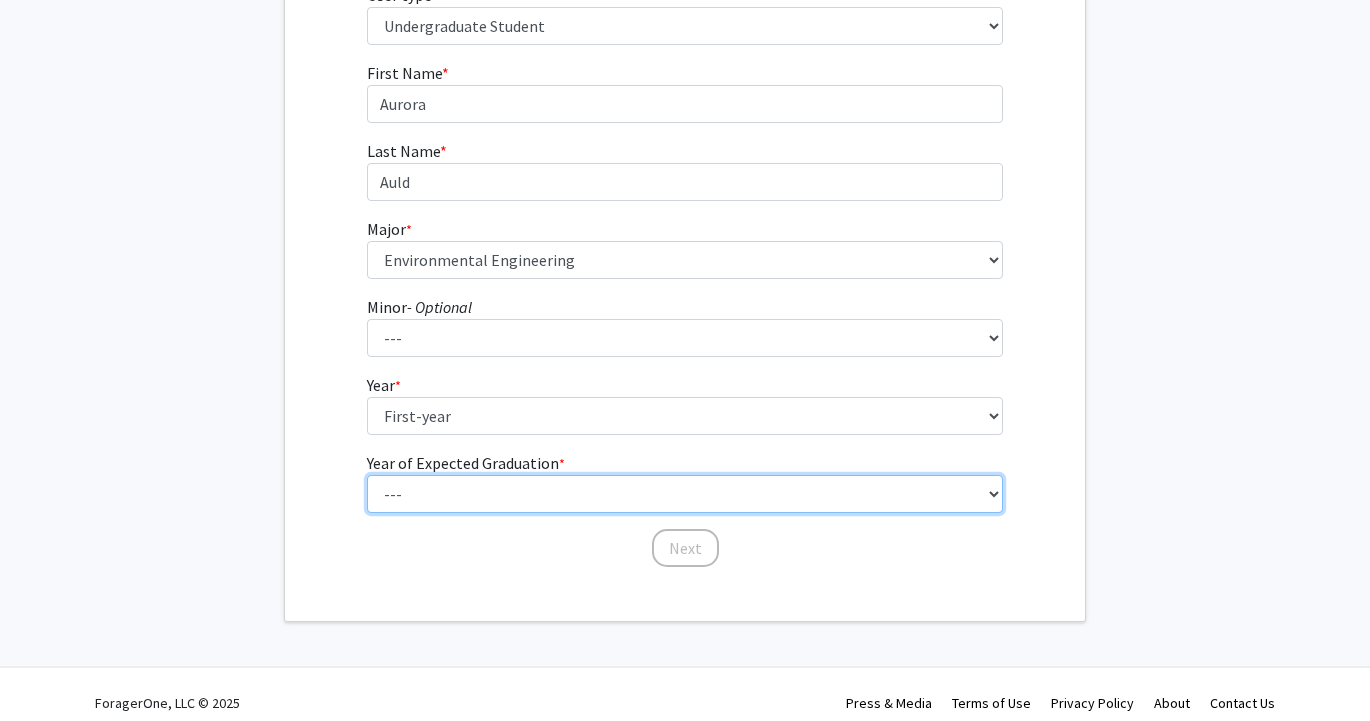 select on "5: 2029" 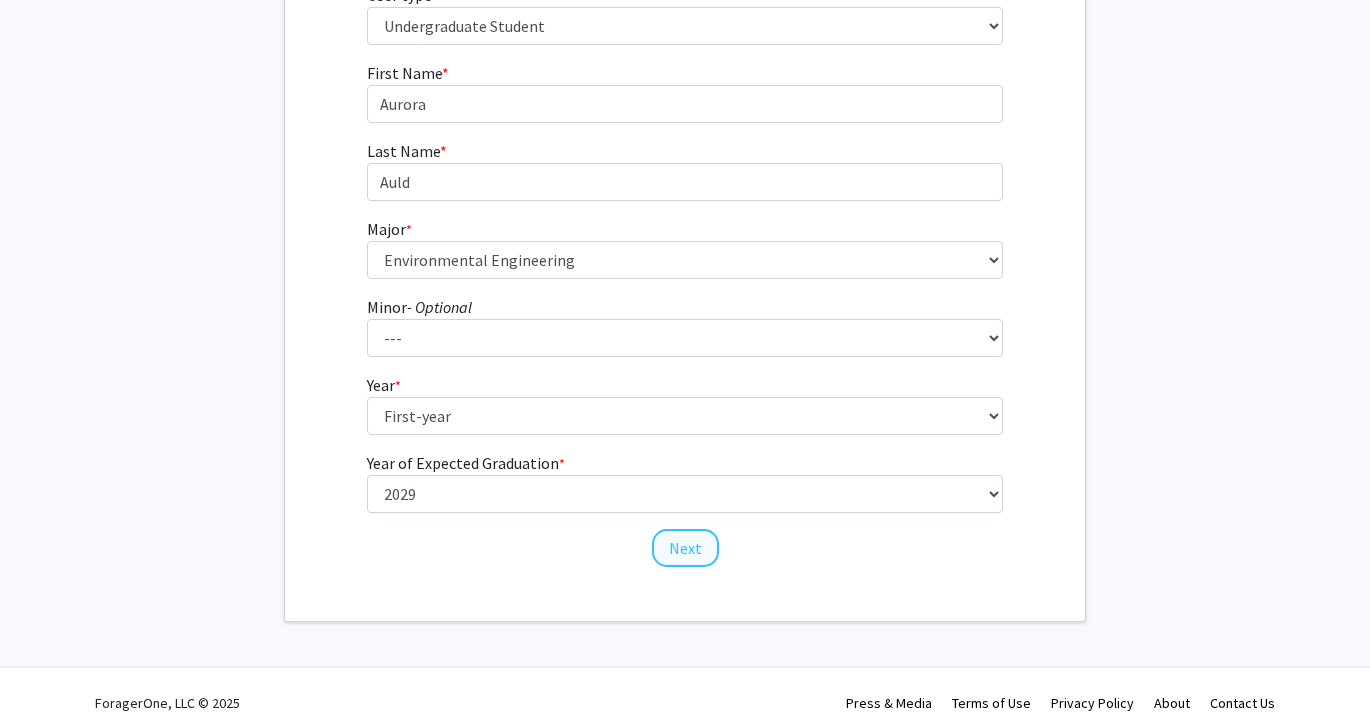 click on "Next" 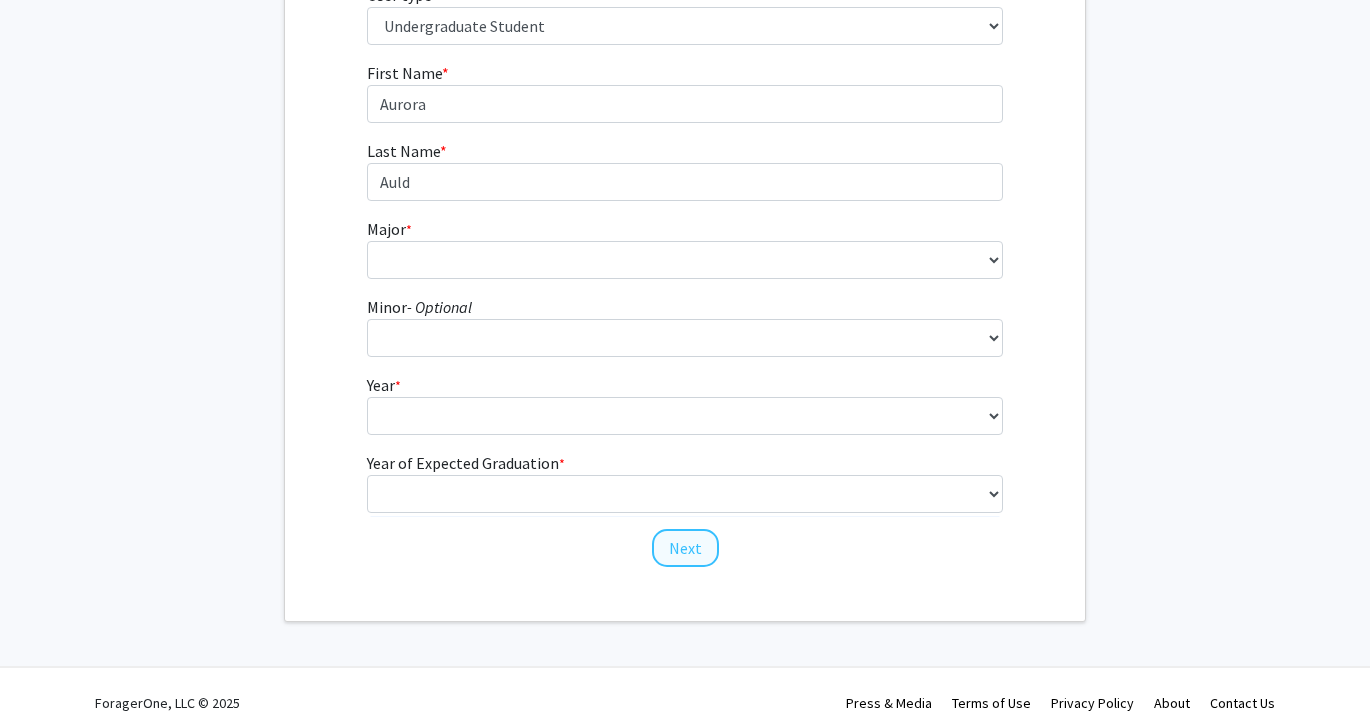 scroll, scrollTop: 0, scrollLeft: 0, axis: both 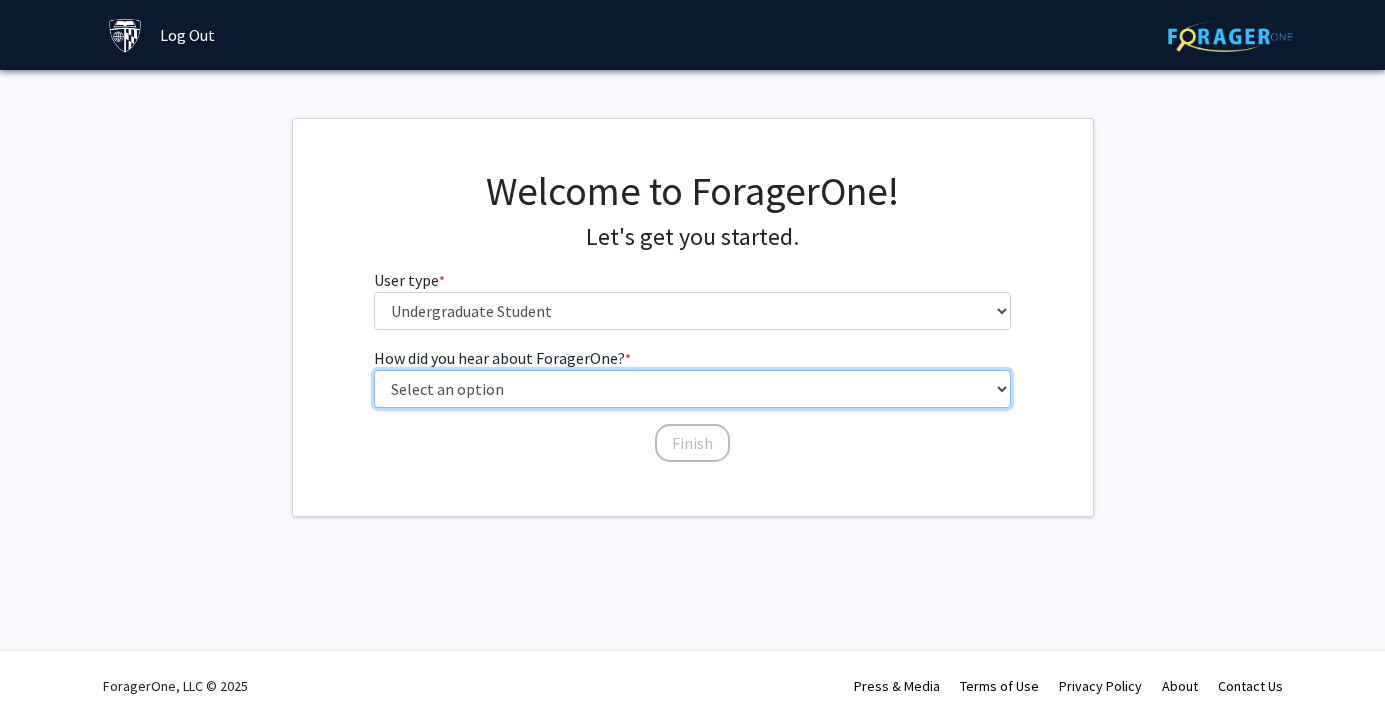 select on "4: university_email" 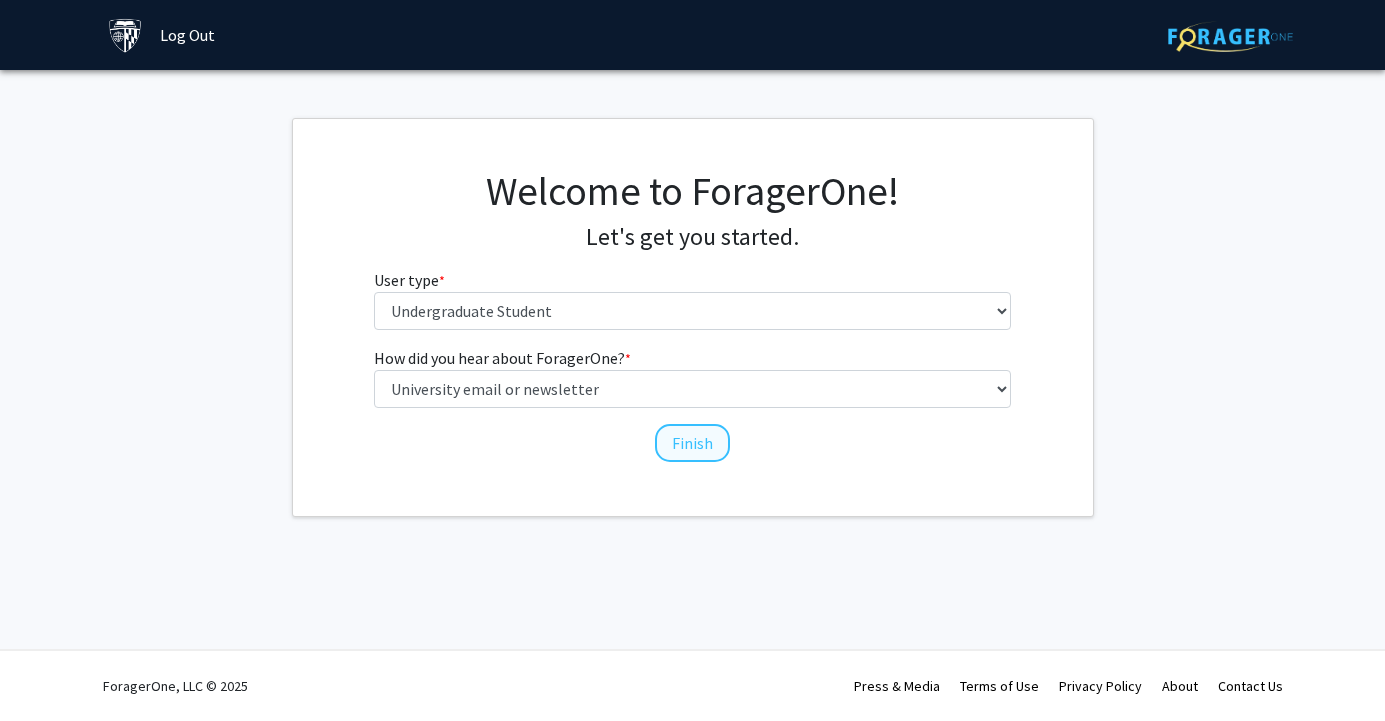 click on "Finish" 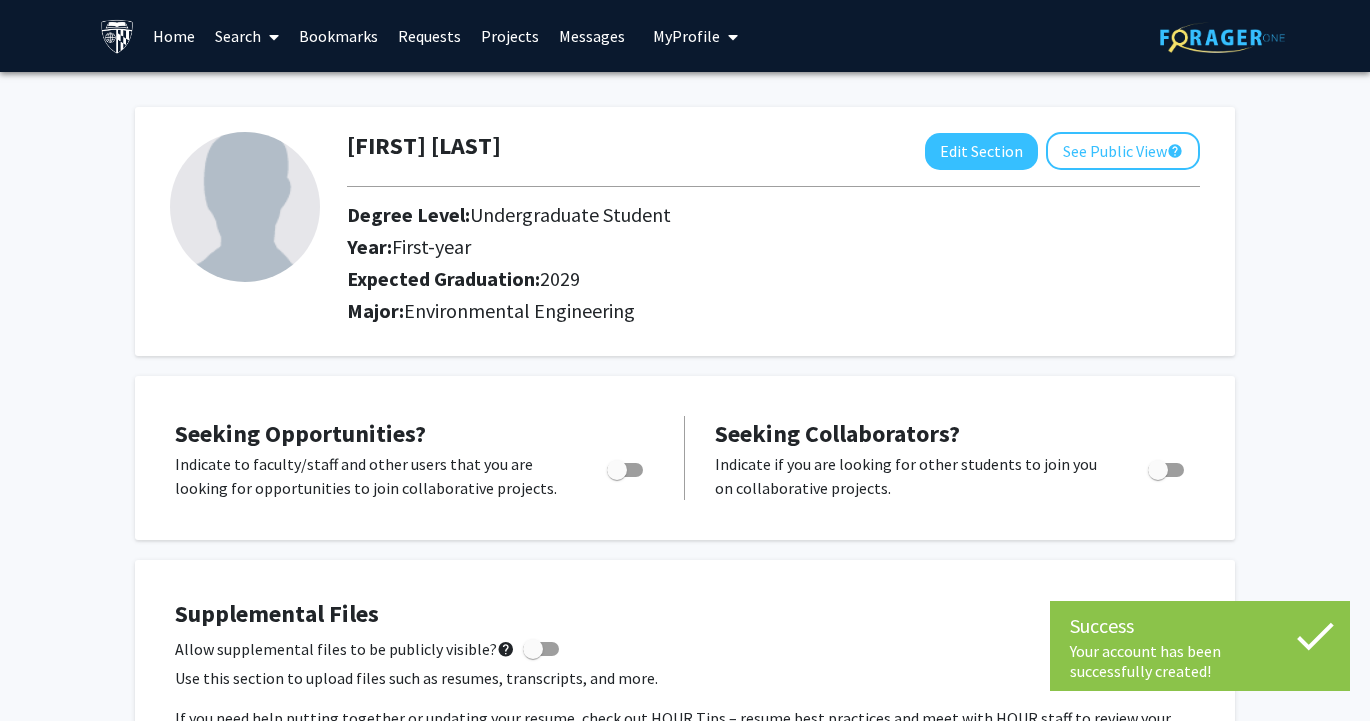 click on "[FIRST] [LAST]  Edit Section  See Public View  help  Degree Level:   Undergraduate Student   Year:   First-year   Expected Graduation:   2029   Major:  Environmental Engineering" 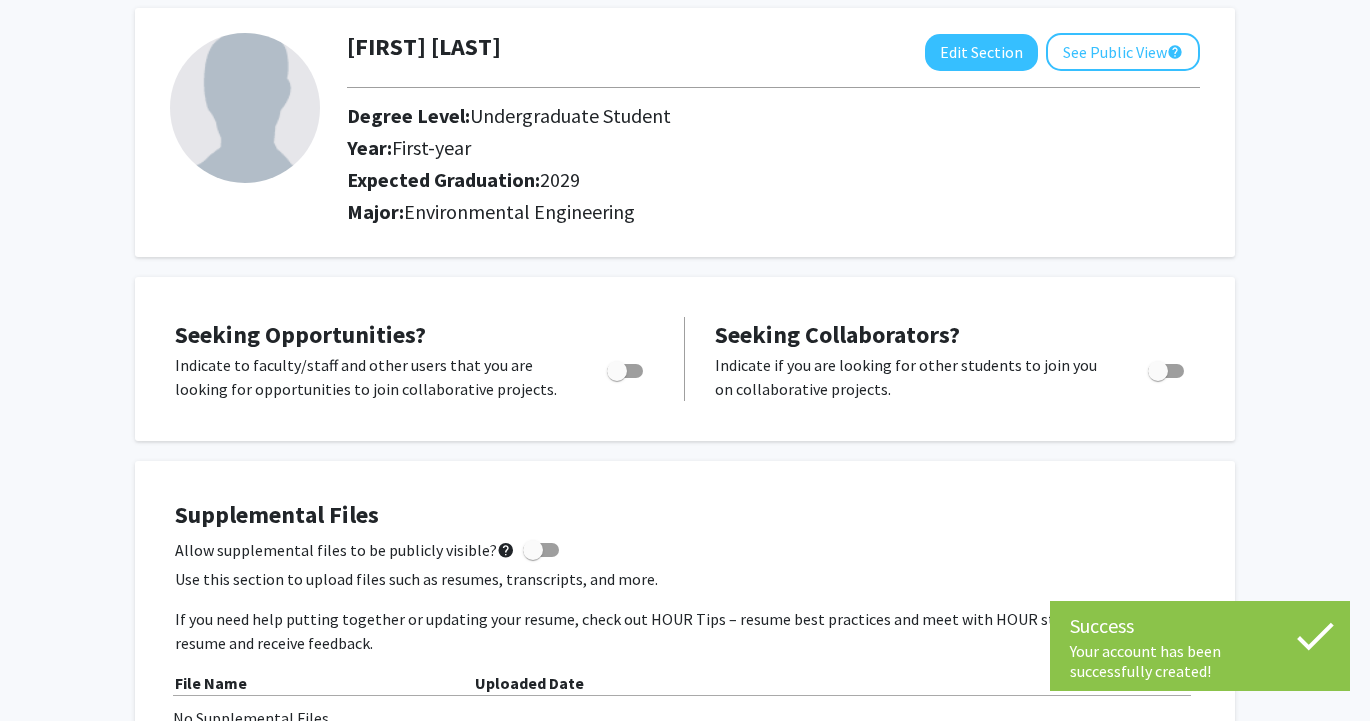 scroll, scrollTop: 100, scrollLeft: 0, axis: vertical 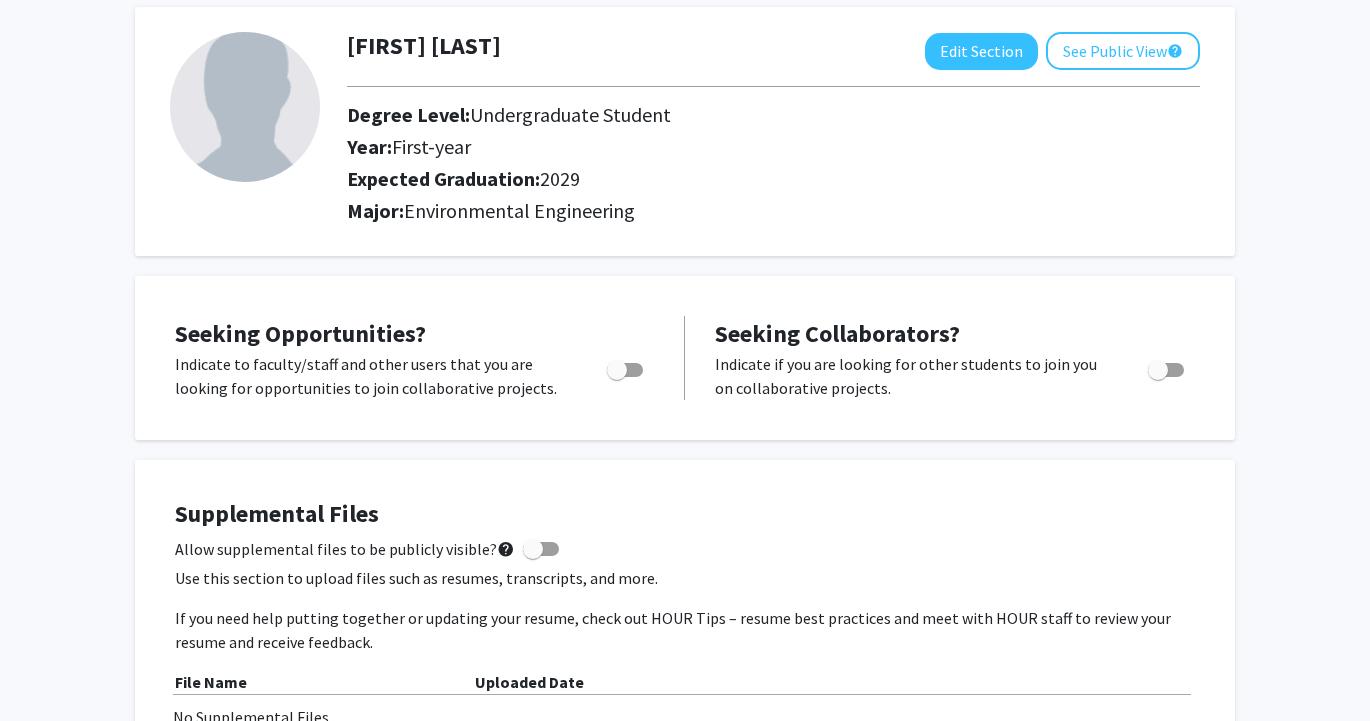 click at bounding box center (617, 370) 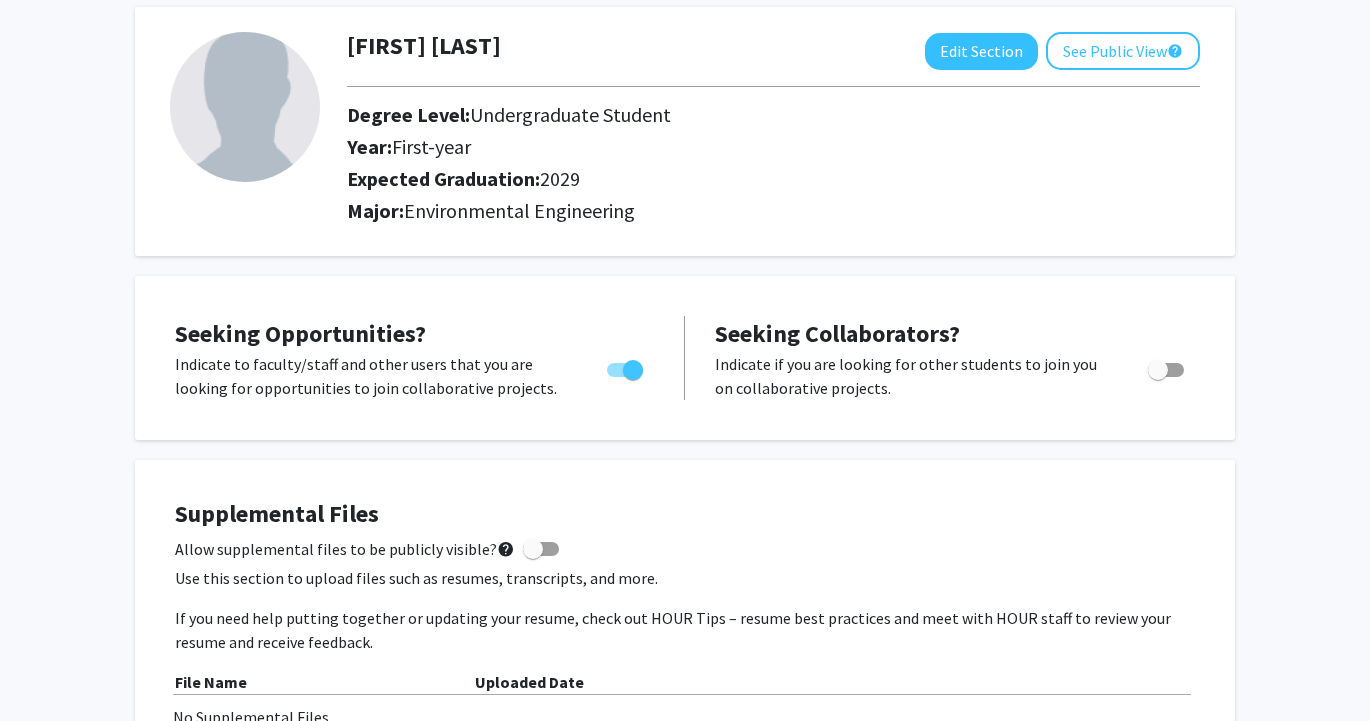 click on "[FIRST] [LAST]  Edit Section  See Public View  help  Degree Level:   Undergraduate Student   Year:   First-year   Expected Graduation:   2029   Major:  Environmental Engineering Seeking Opportunities?  Indicate to faculty/staff and other users that you are looking for opportunities to join collaborative projects.    Seeking Collaborators?  Indicate if you are looking for other students to join you on collaborative projects.       Supplemental Files    Allow supplemental files to be publicly visible?  help  Use this section to upload files such as resumes, transcripts, and more. If you need help putting together or updating your resume, check out HOUR Tips – resume best practices and meet with HOUR staff to review your resume and receive feedback. File Name Uploaded Date No Supplemental Files  Add File  About  Edit Section  No information available  You may write a maximum of 1,000 words:  Insert link Remove link Word Count: 0 words Save  Cancel Edits  Research Keywords  Edit Section  Insert link Save Save" 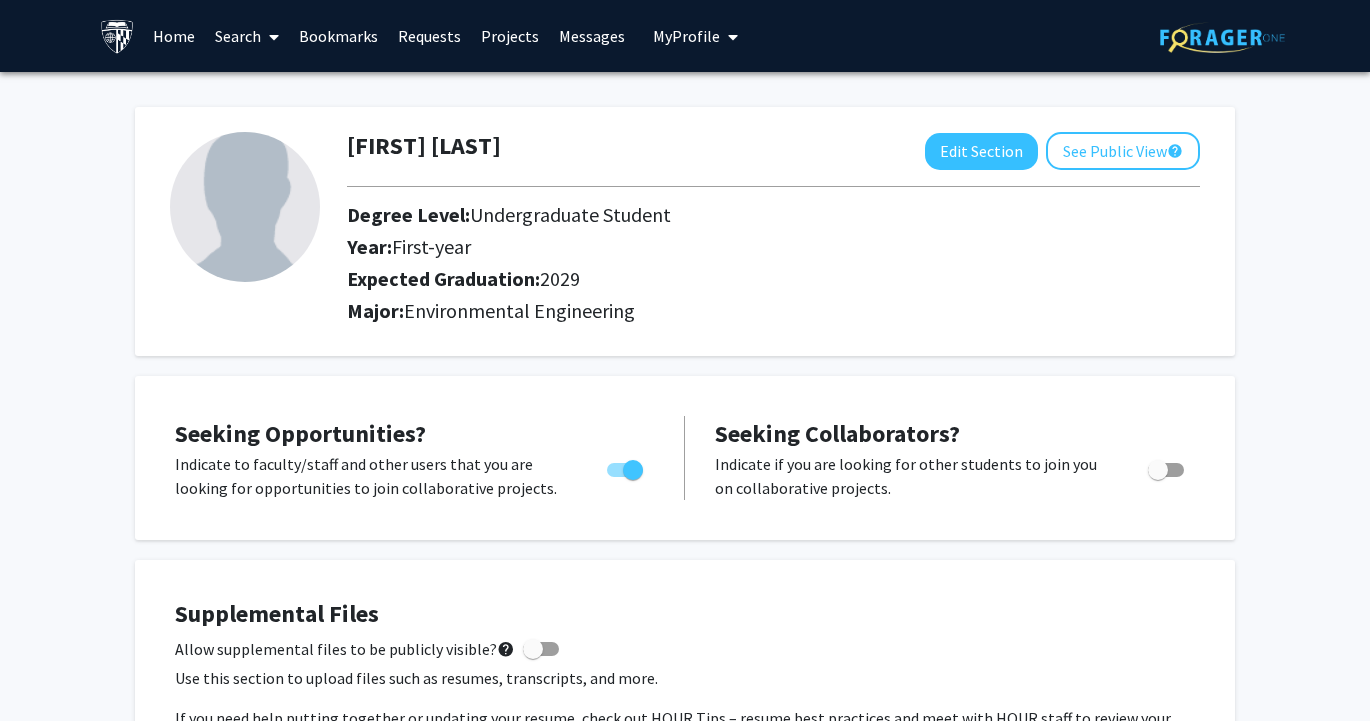 scroll, scrollTop: 0, scrollLeft: 0, axis: both 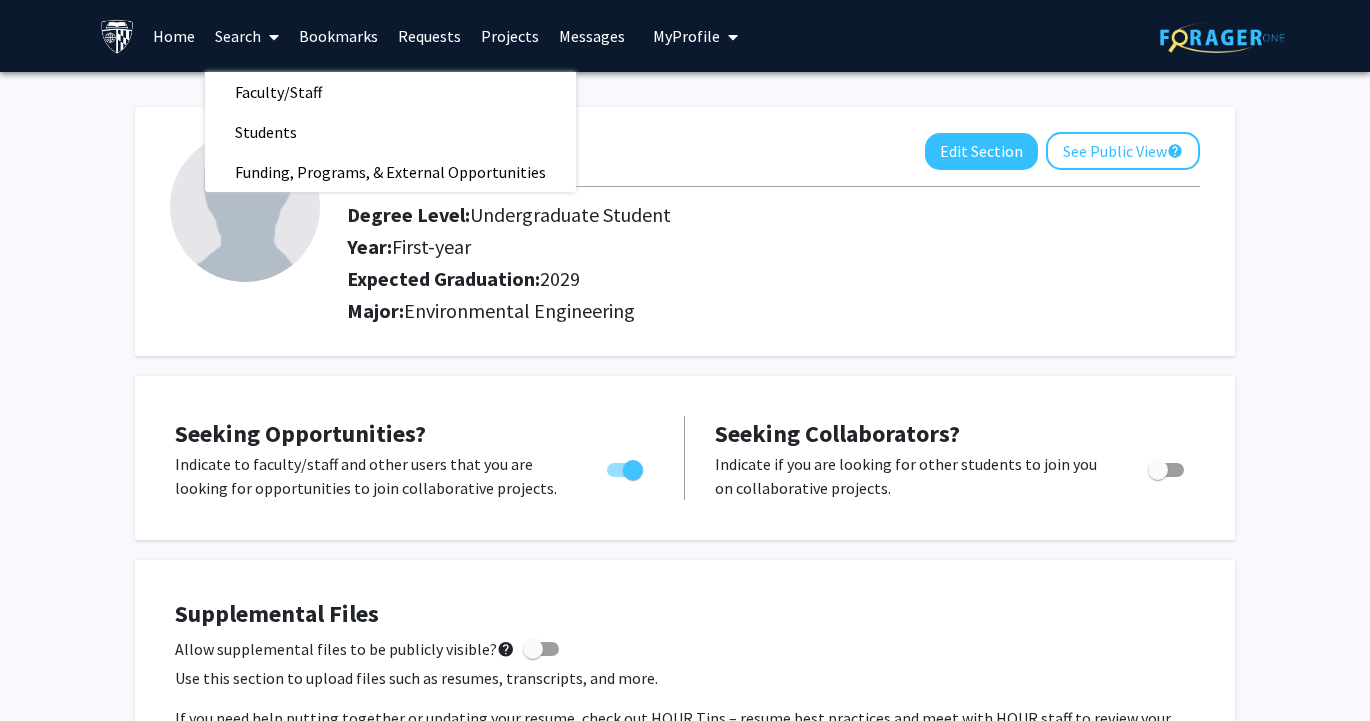 click on "Home" at bounding box center (174, 36) 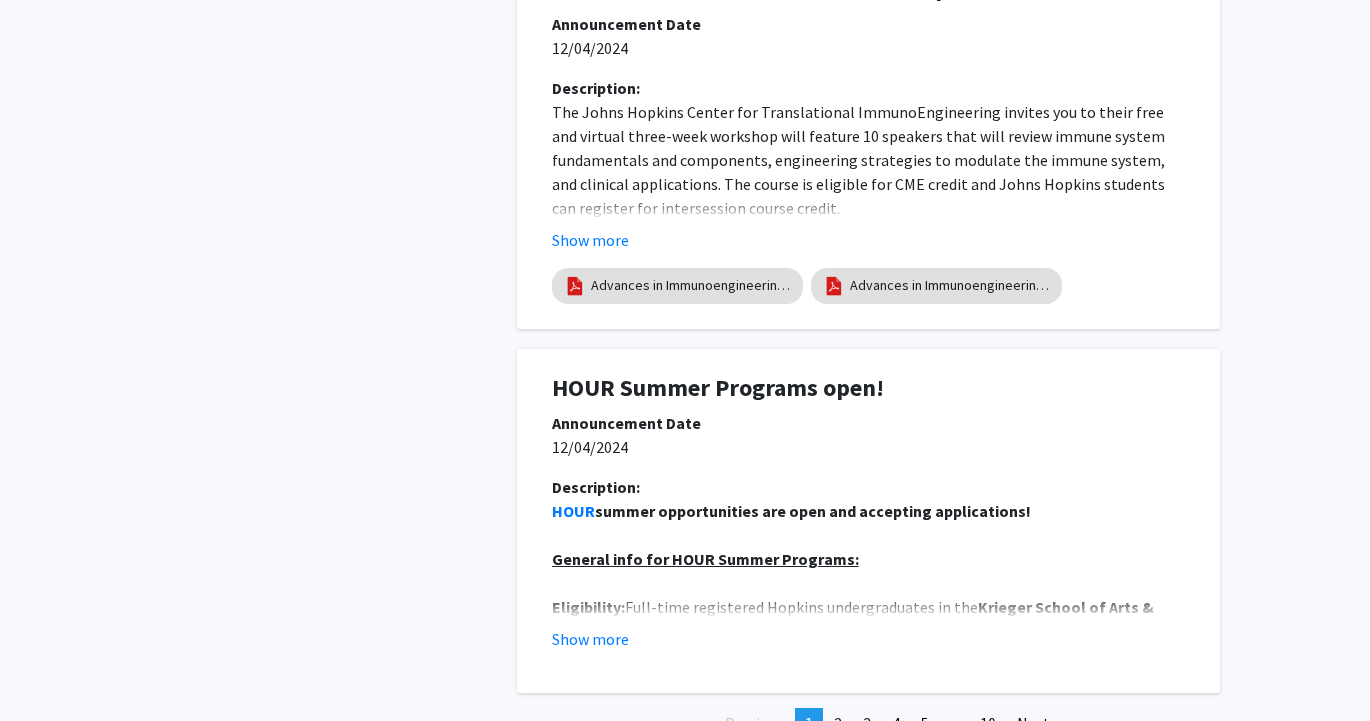 scroll, scrollTop: 0, scrollLeft: 0, axis: both 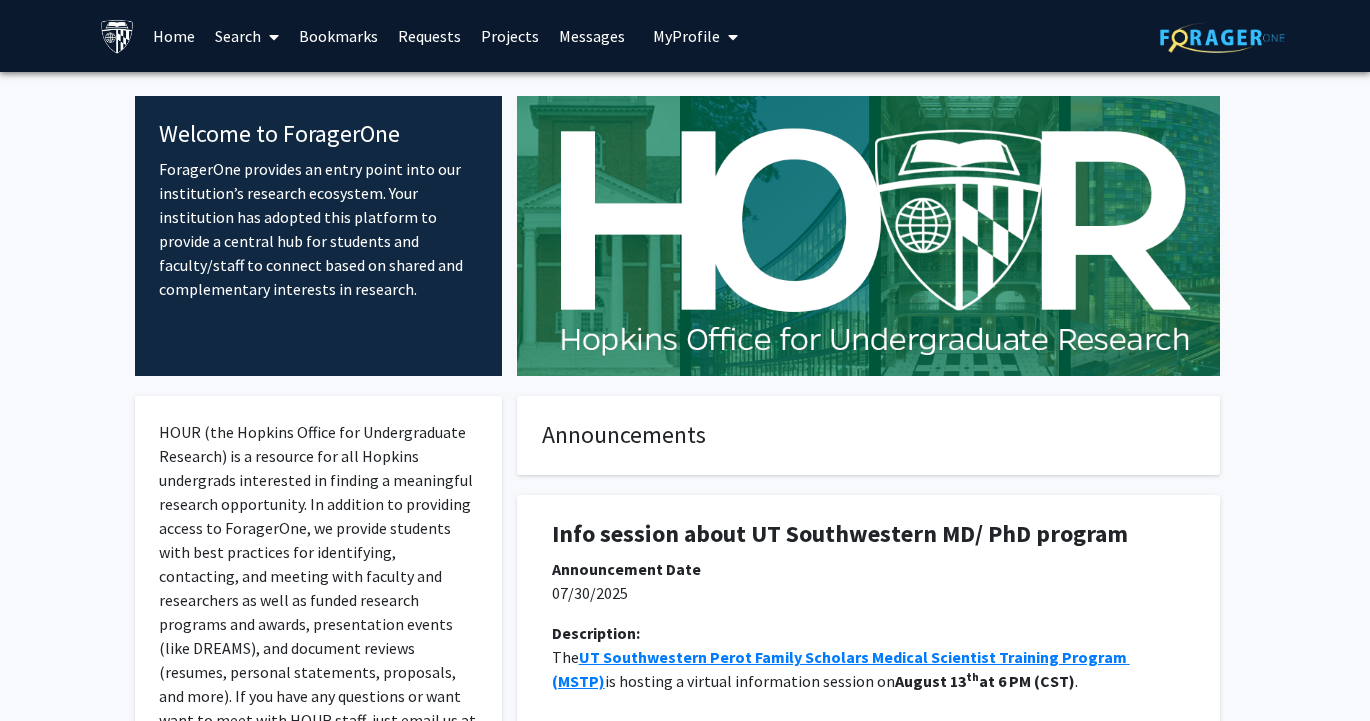 click on "Projects" at bounding box center [510, 36] 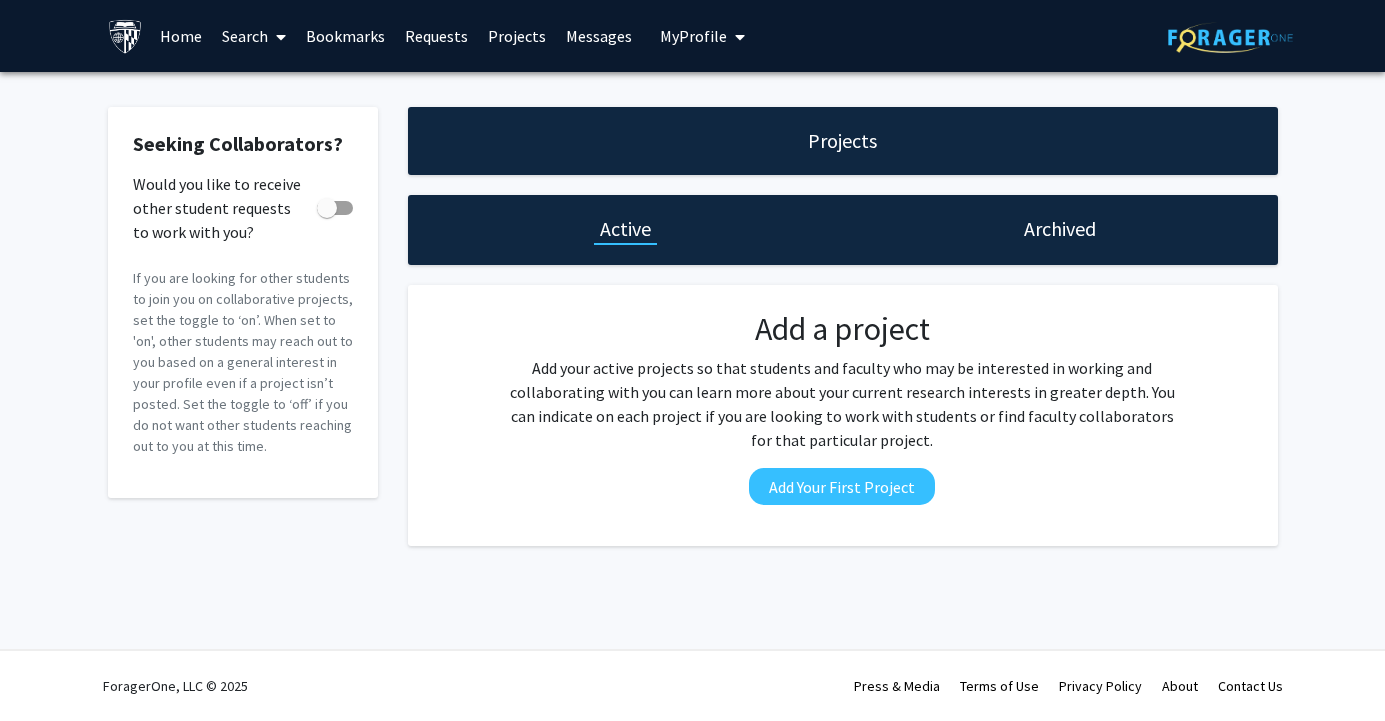click on "Bookmarks" at bounding box center [345, 36] 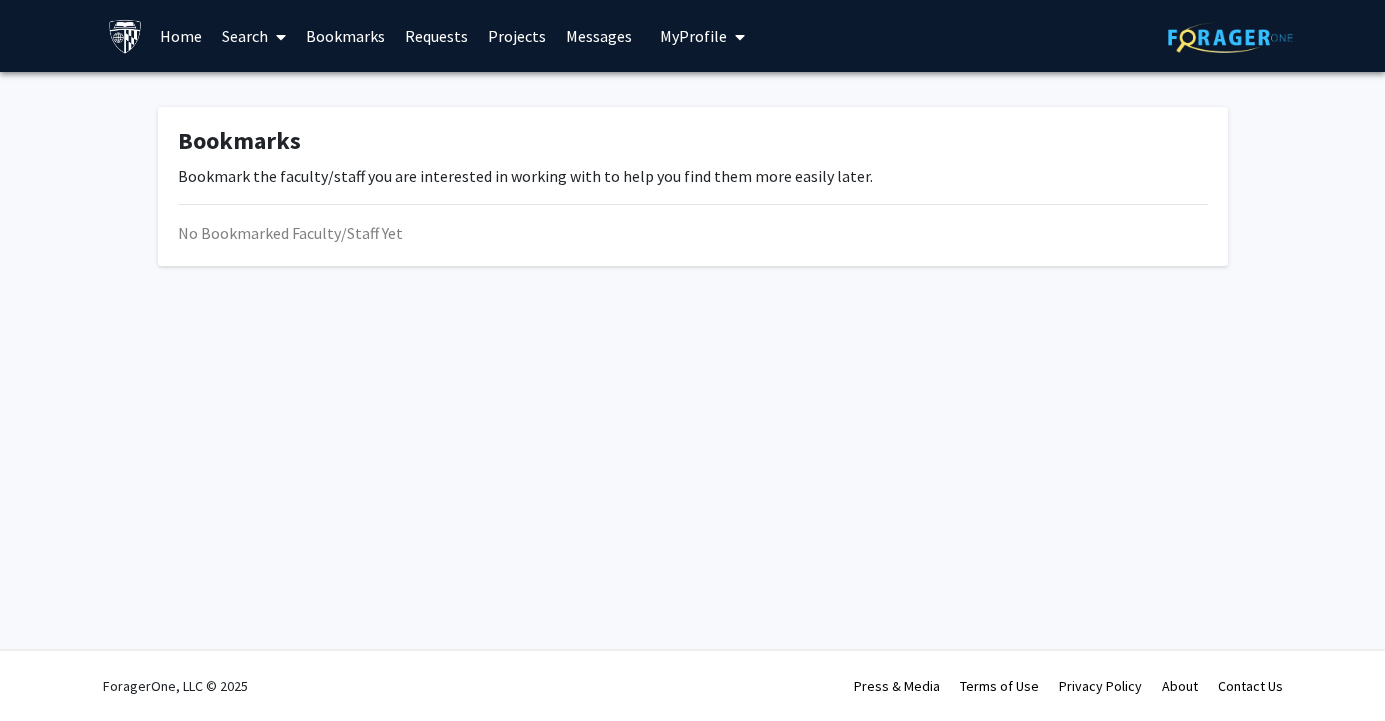 click on "Search" at bounding box center (254, 36) 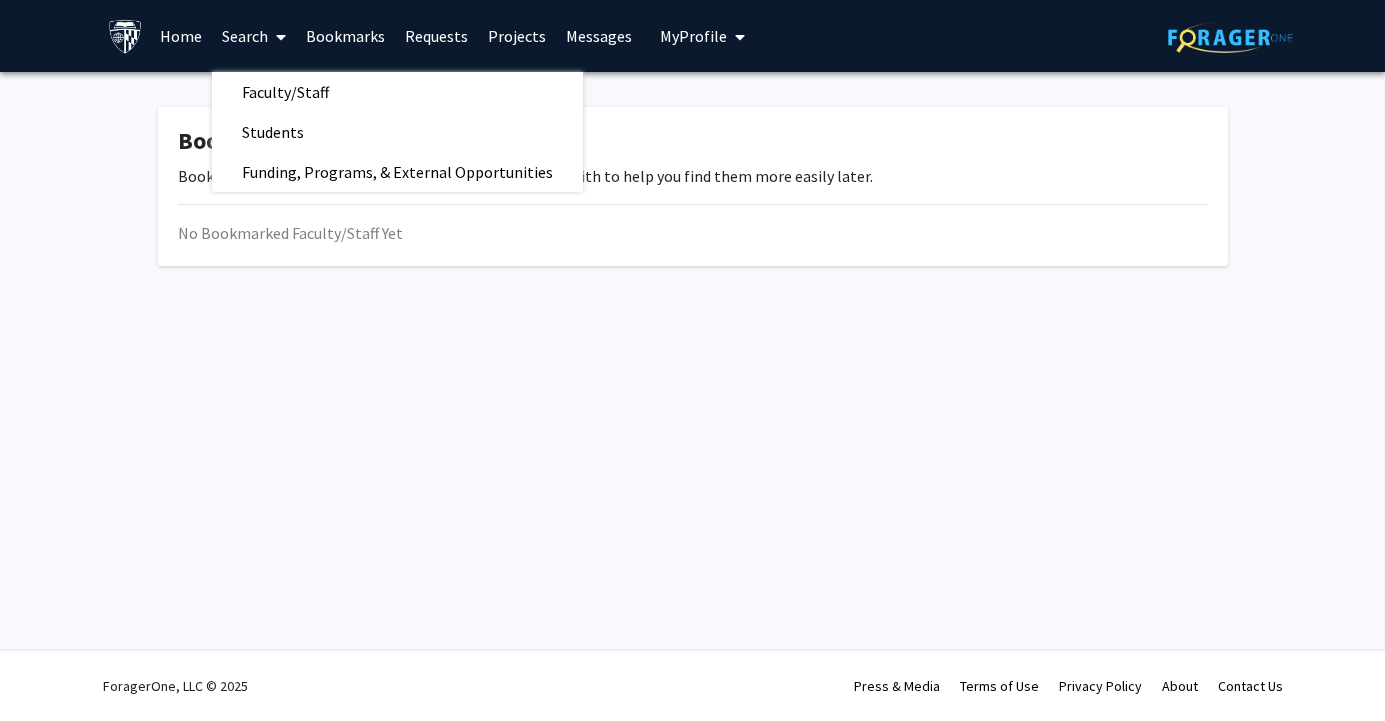 click on "Projects" at bounding box center (517, 36) 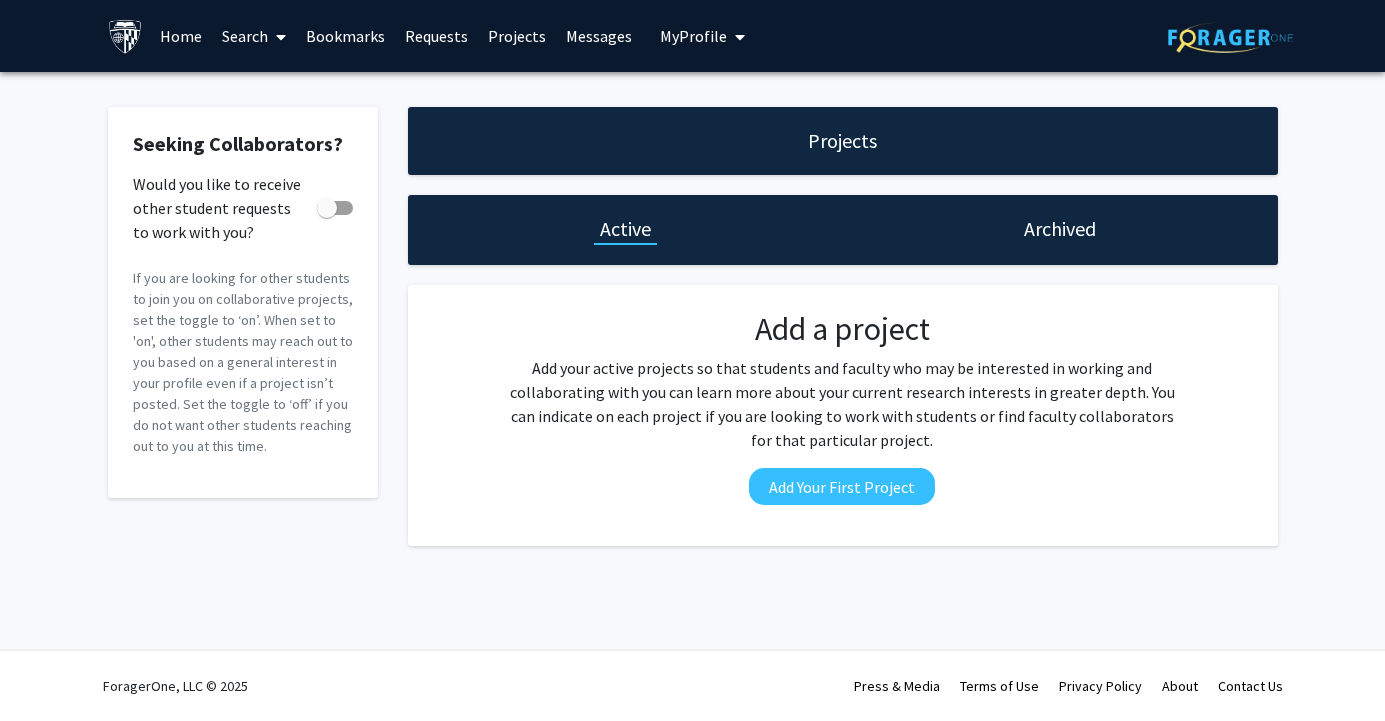 click on "Archived" 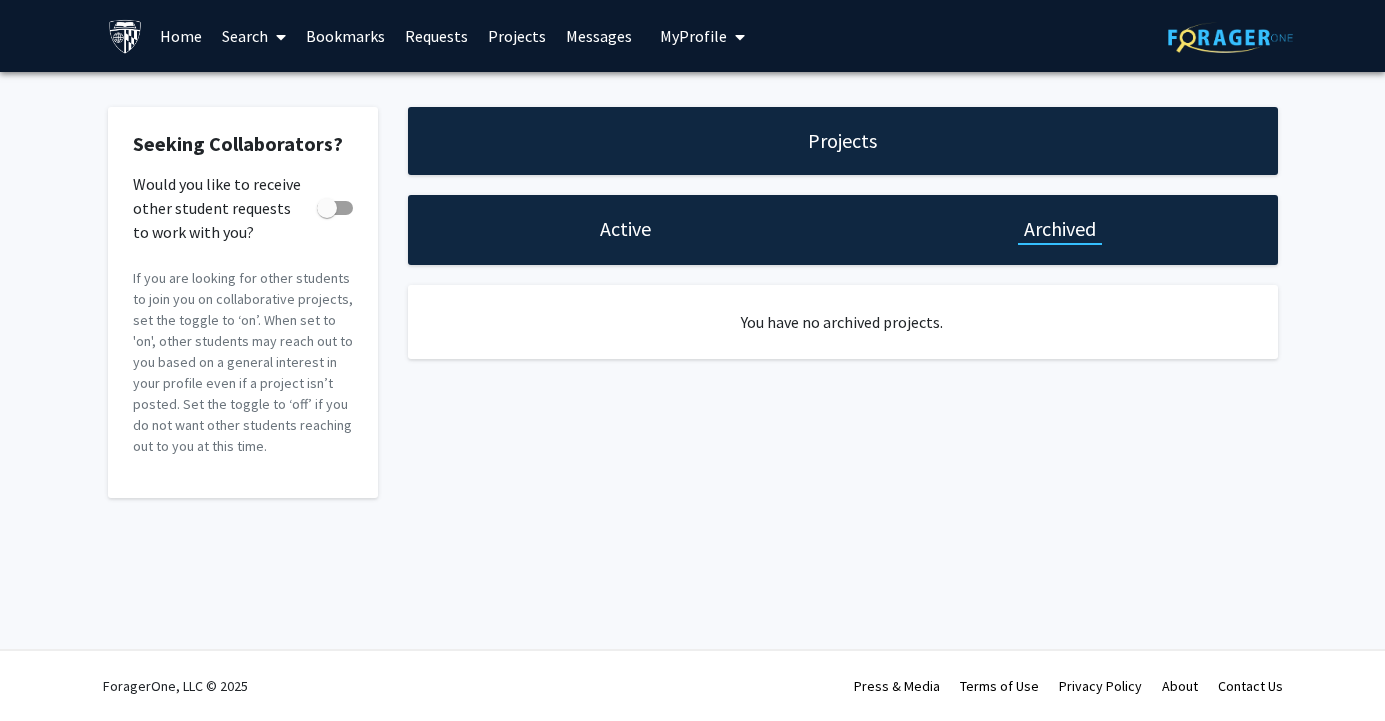 click on "Active" 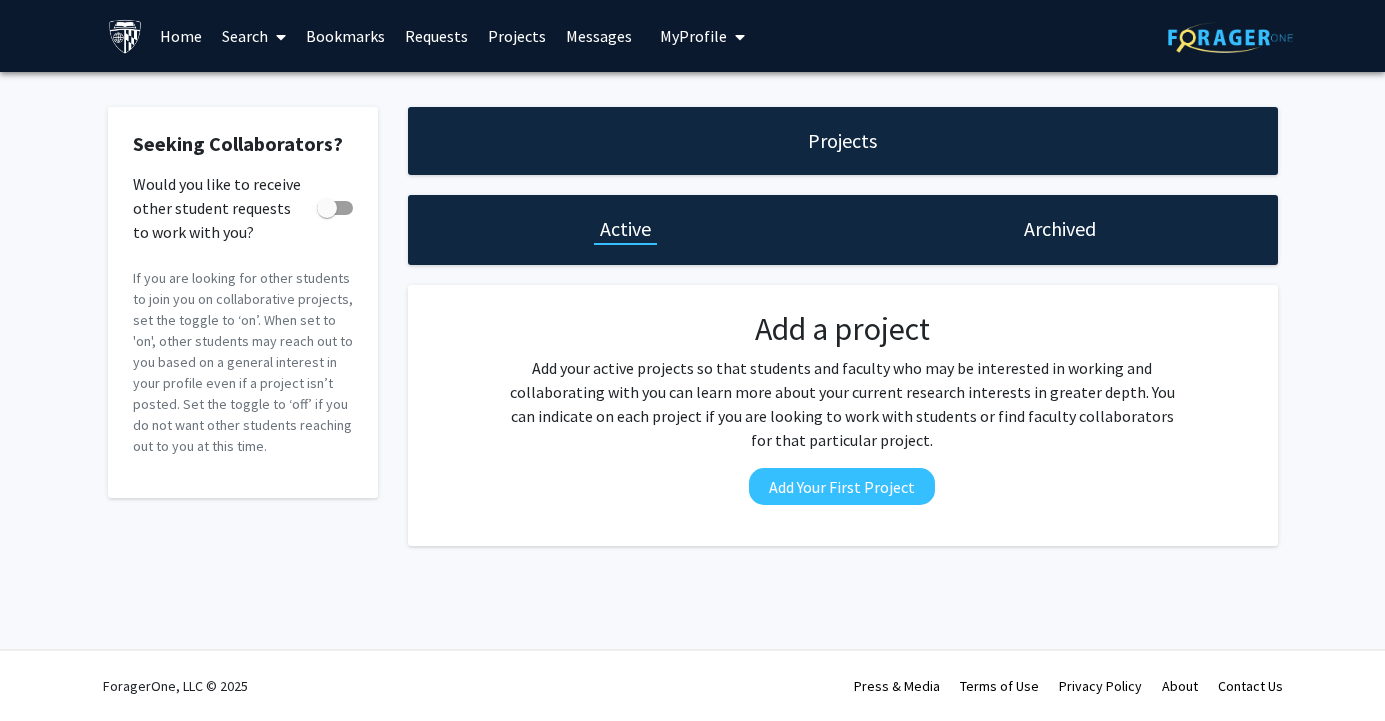 click on "Search" at bounding box center [254, 36] 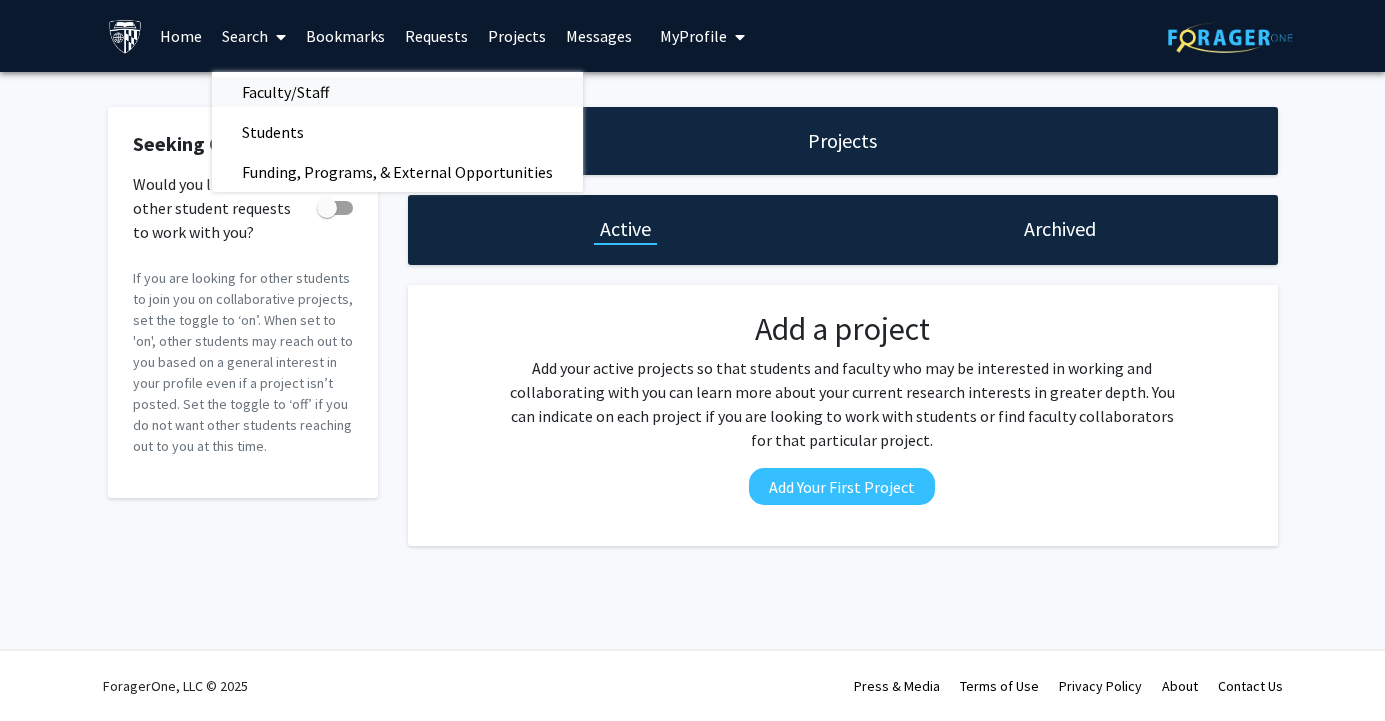 click on "Faculty/Staff" at bounding box center [285, 92] 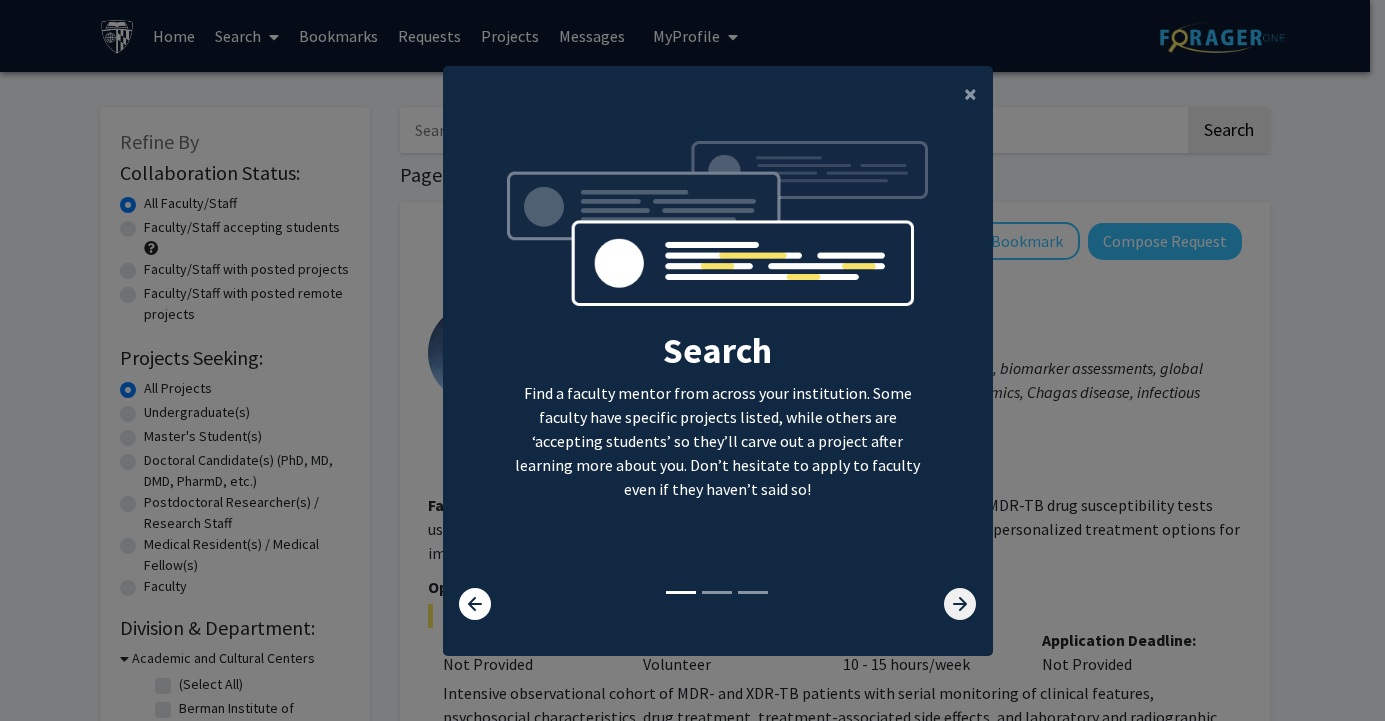 click 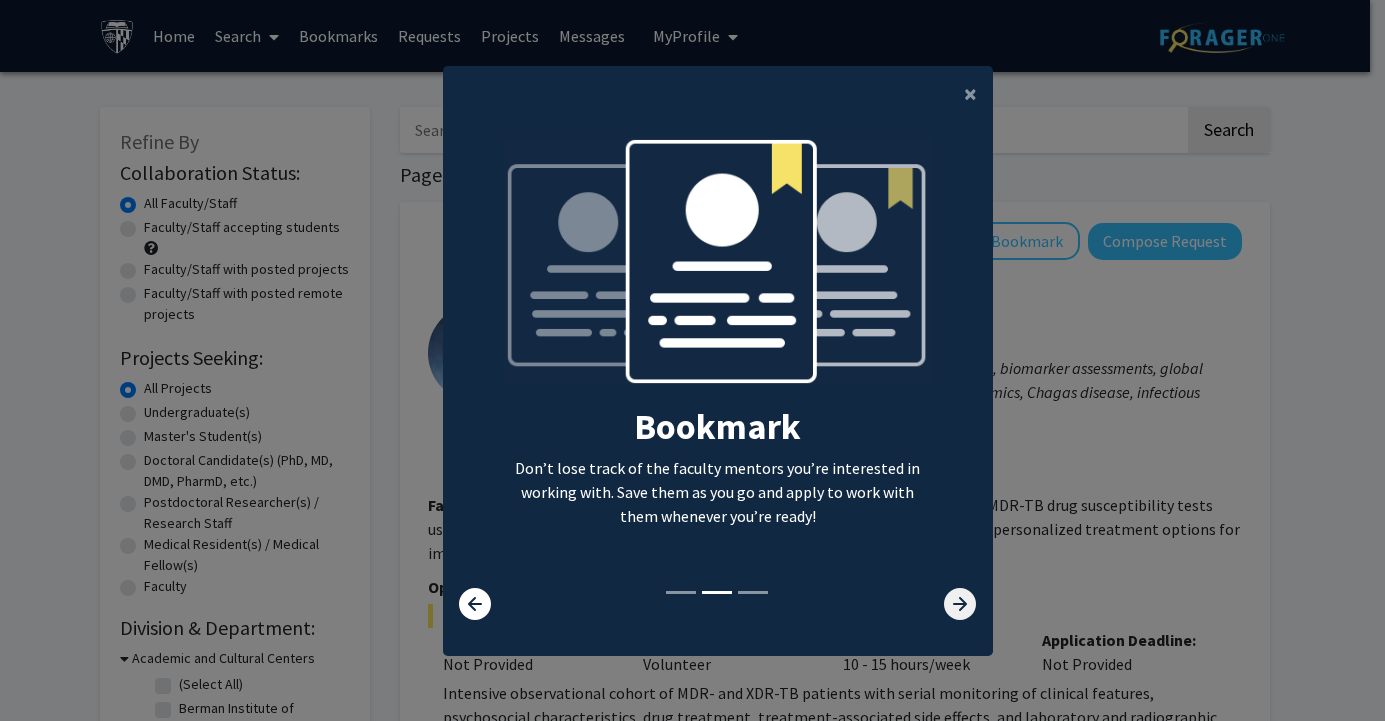 click 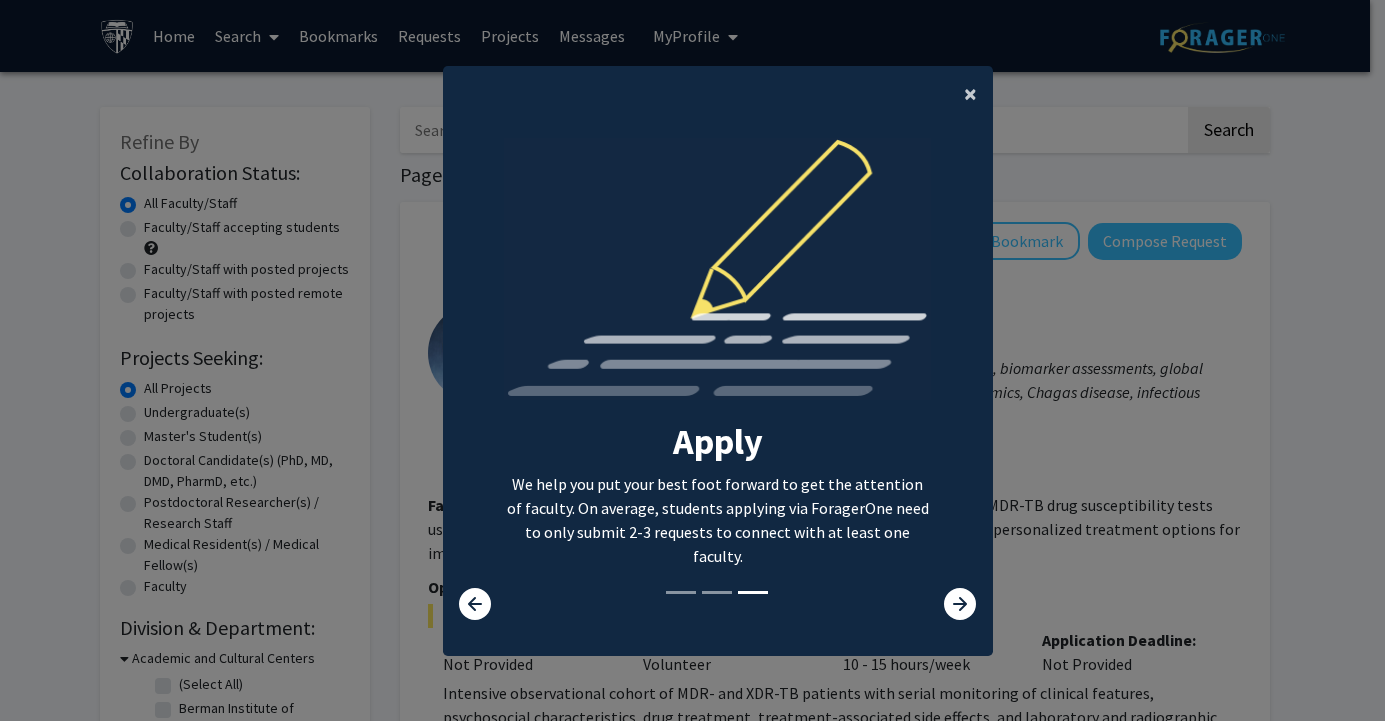 click on "×" 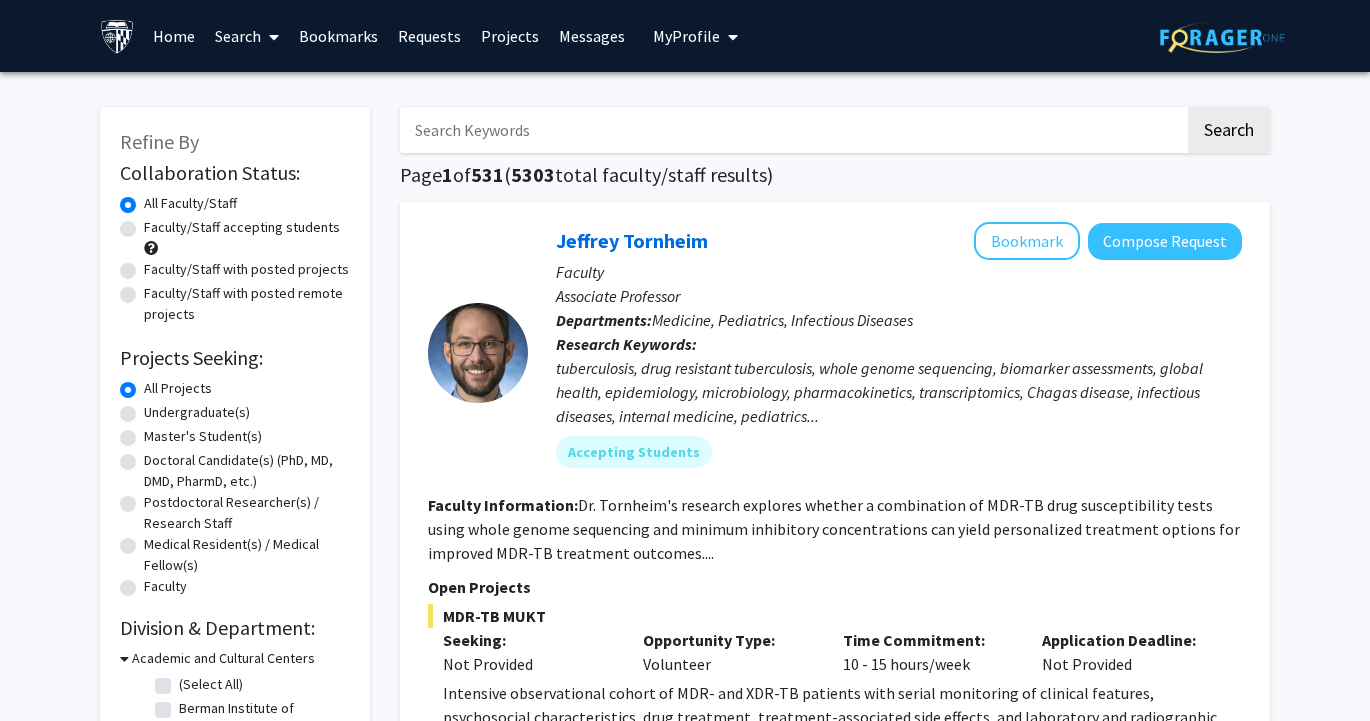 click at bounding box center [792, 130] 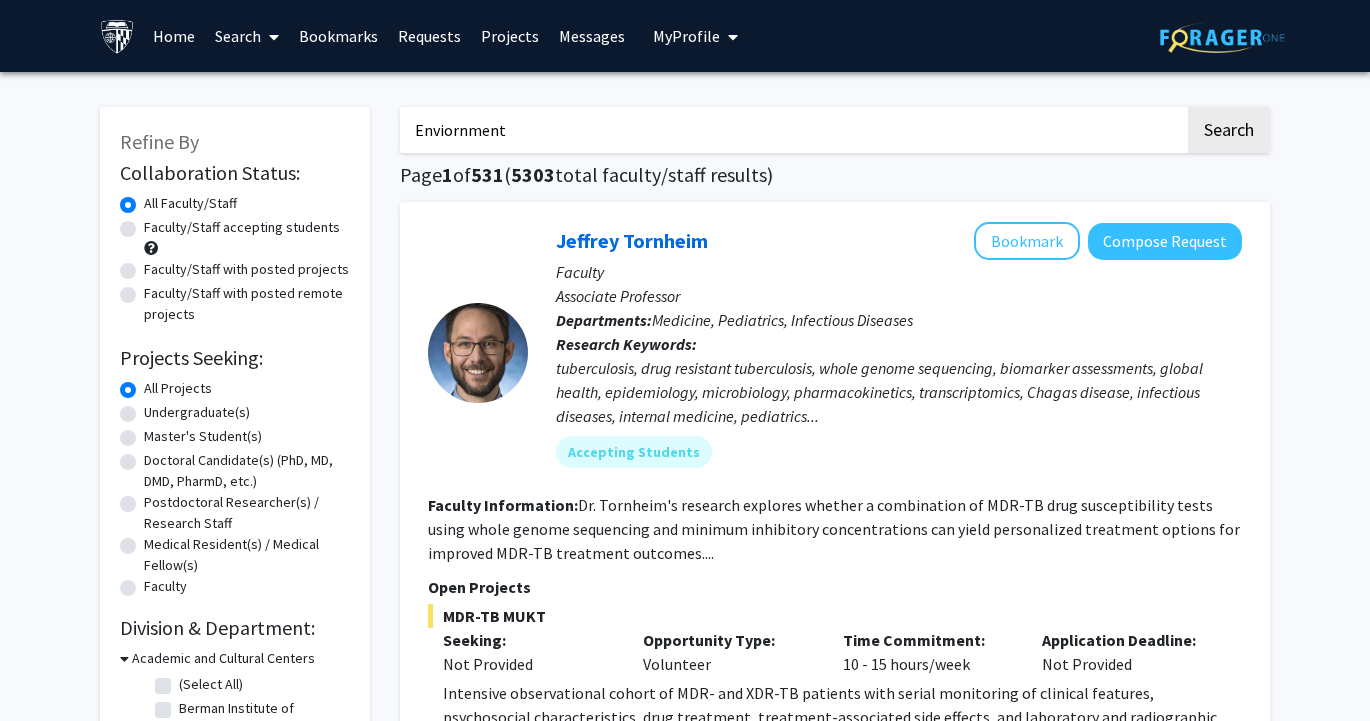 click on "Search" 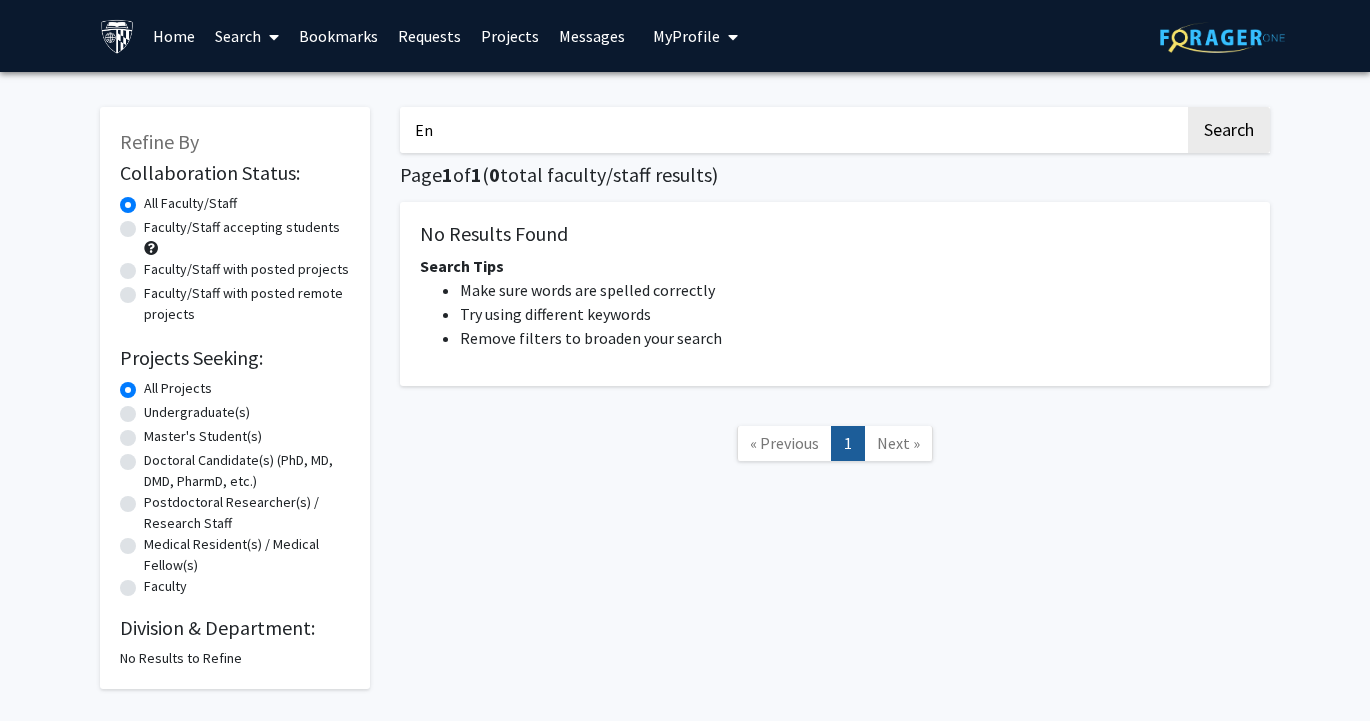 type on "E" 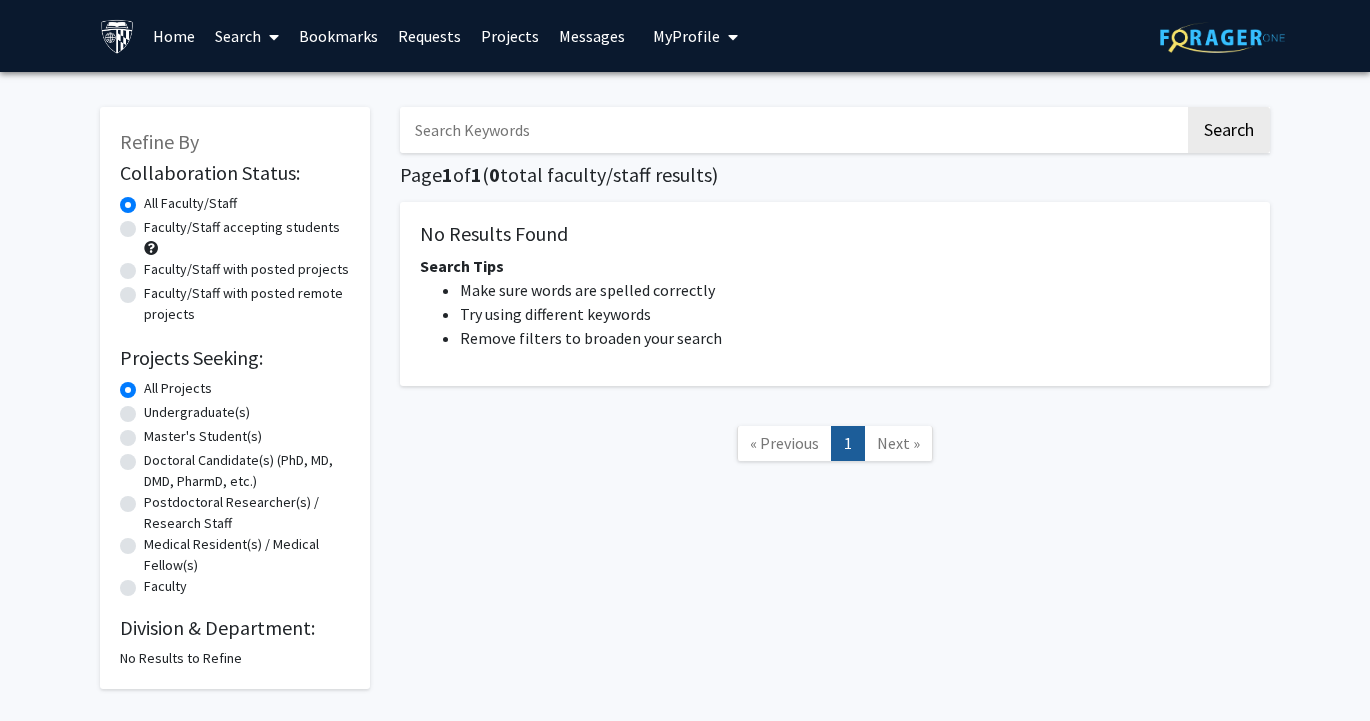 type 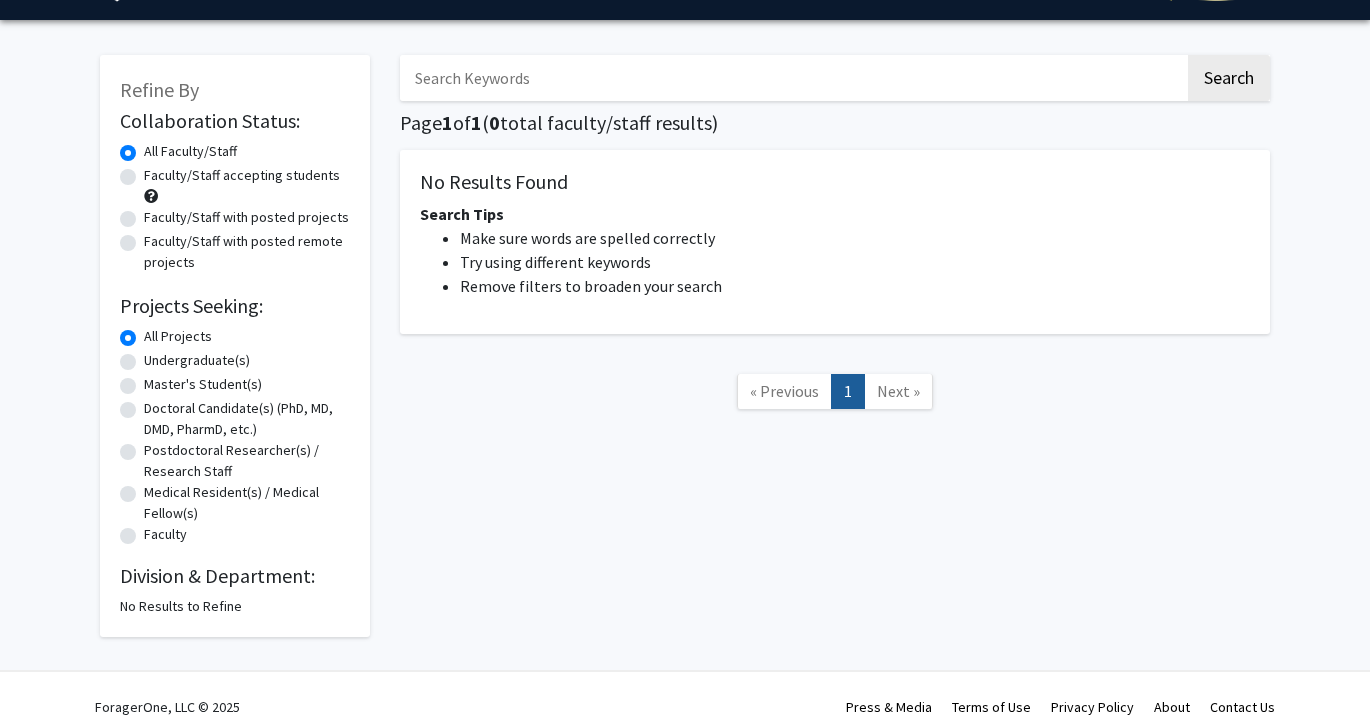 scroll, scrollTop: 76, scrollLeft: 0, axis: vertical 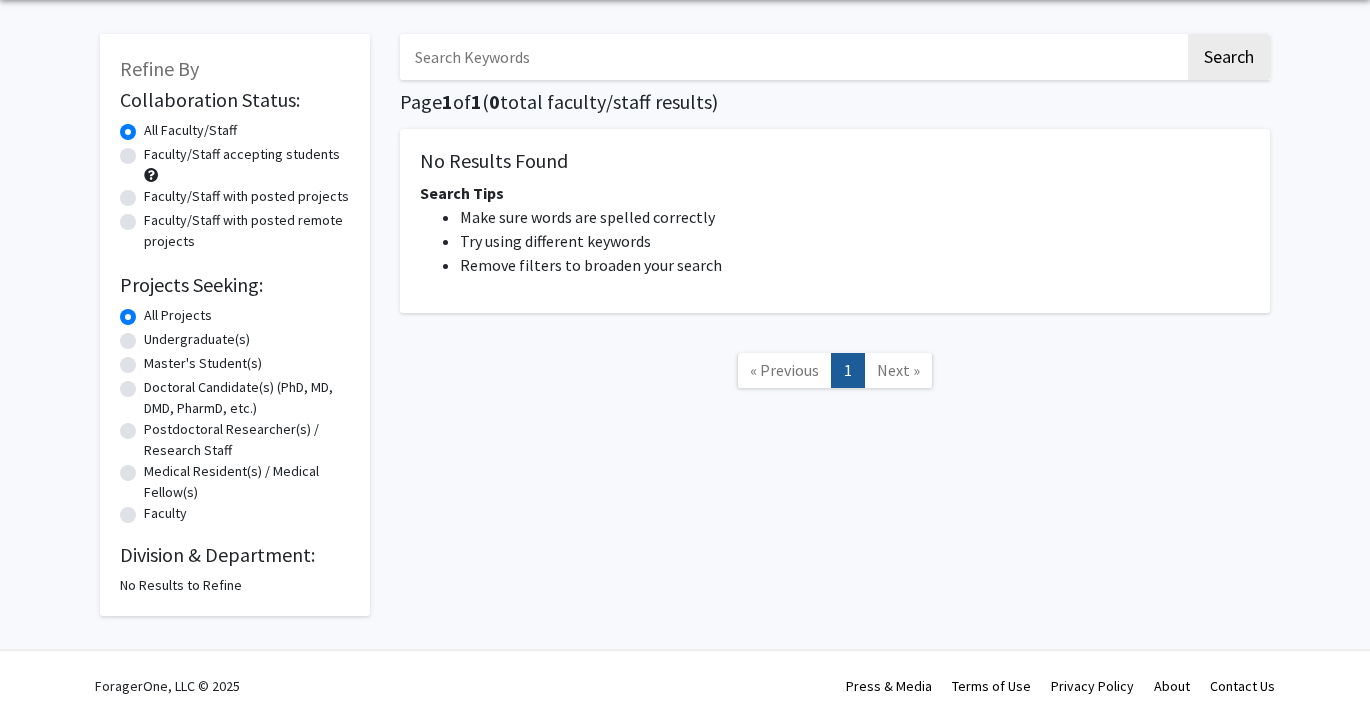 click on "Undergraduate(s)" 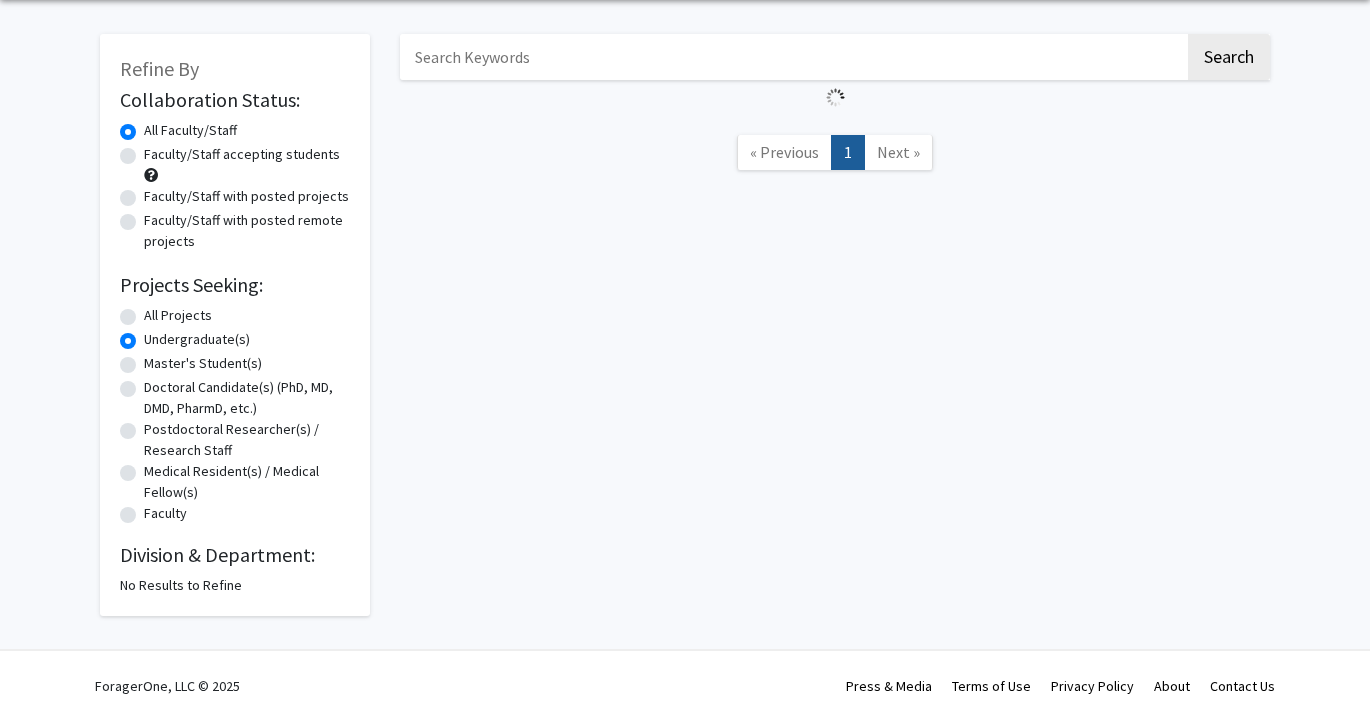 scroll, scrollTop: 0, scrollLeft: 0, axis: both 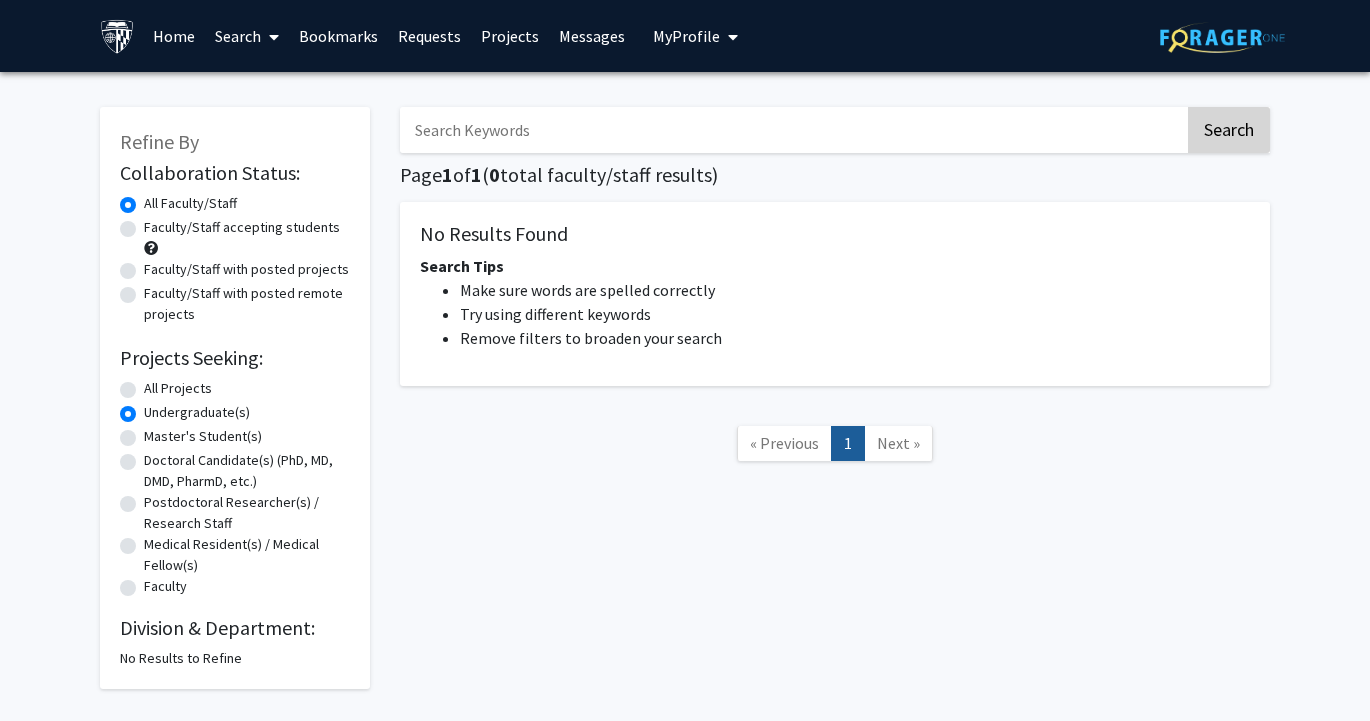 click on "Search" 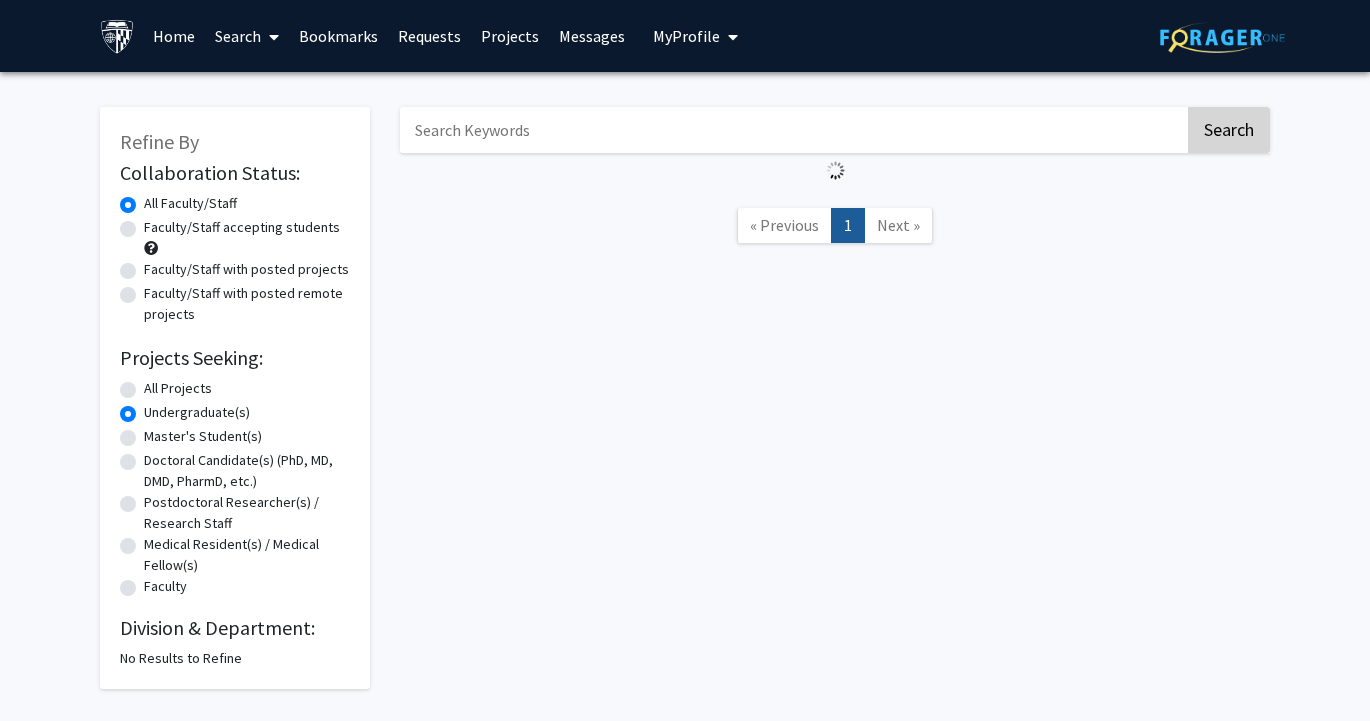 radio on "true" 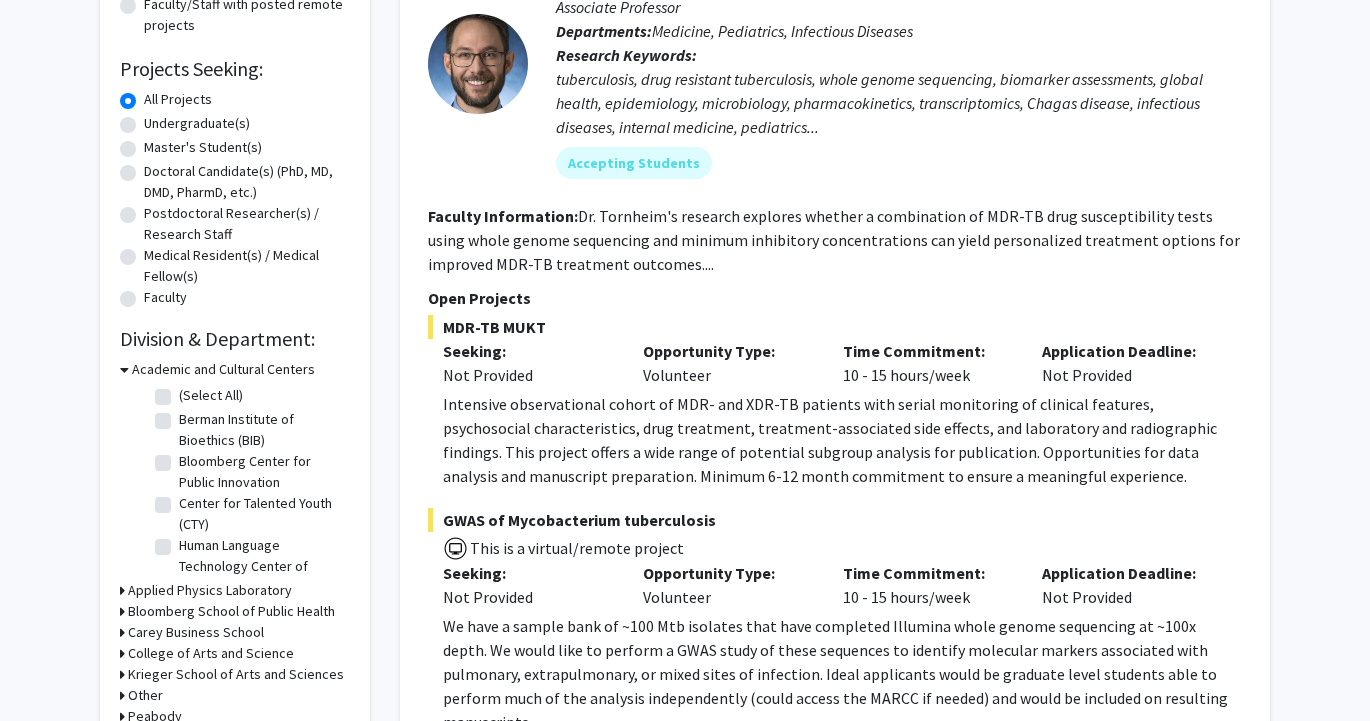 scroll, scrollTop: 305, scrollLeft: 0, axis: vertical 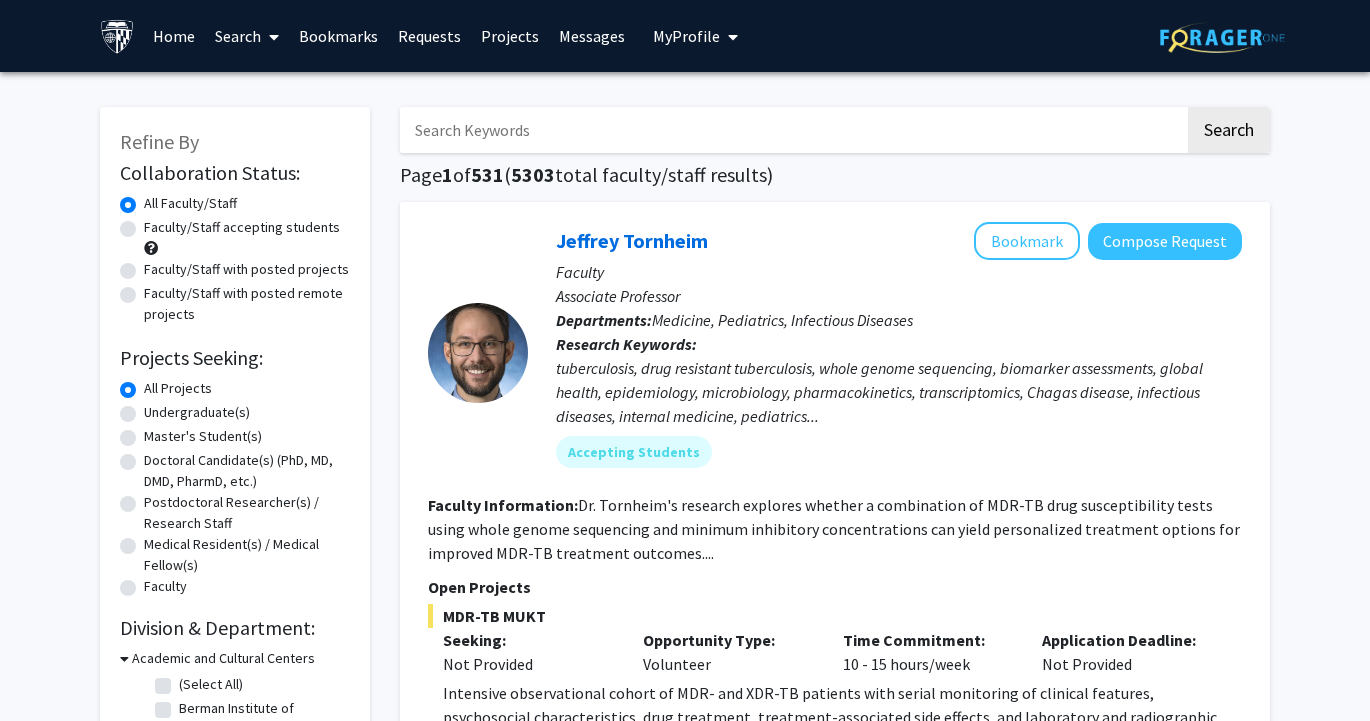 click at bounding box center (792, 130) 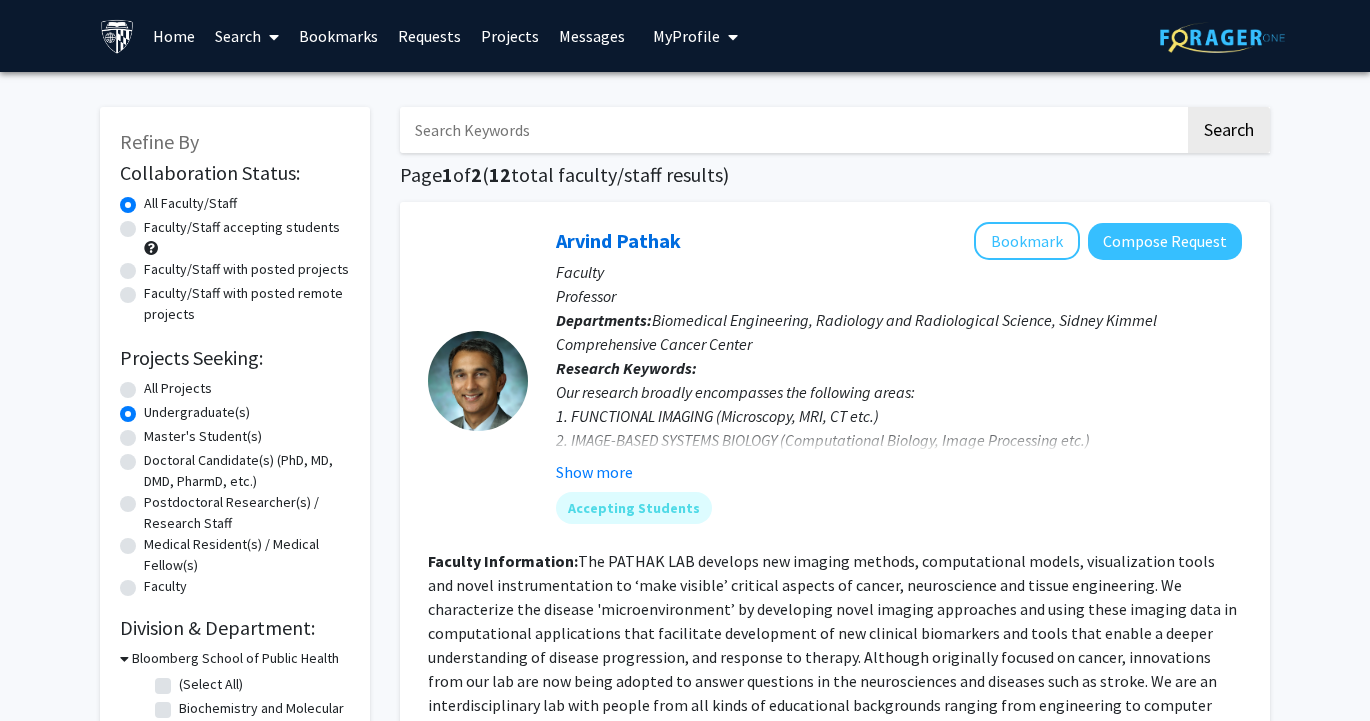 click on "Refine By Collaboration Status: Collaboration Status  All Faculty/Staff    Collaboration Status  Faculty/Staff accepting students    Collaboration Status  Faculty/Staff with posted projects    Collaboration Status  Faculty/Staff with posted remote projects    Projects Seeking: Projects Seeking Level  All Projects    Projects Seeking Level  Undergraduate(s)    Projects Seeking Level  Master's Student(s)    Projects Seeking Level  Doctoral Candidate(s) (PhD, MD, DMD, PharmD, etc.)    Projects Seeking Level  Postdoctoral Researcher(s) / Research Staff    Projects Seeking Level  Medical Resident(s) / Medical Fellow(s)    Projects Seeking Level  Faculty    Division & Department:      Bloomberg School of Public Health  (Select All)  (Select All)  Biochemistry and Molecular Biology  Biochemistry and Molecular Biology  Center for Health Equity  Center for Health Equity  Health, Behavior and Society  Health, Behavior and Society  Welch Center for Prevention, Epidemiology and Clinical Research         1 2" 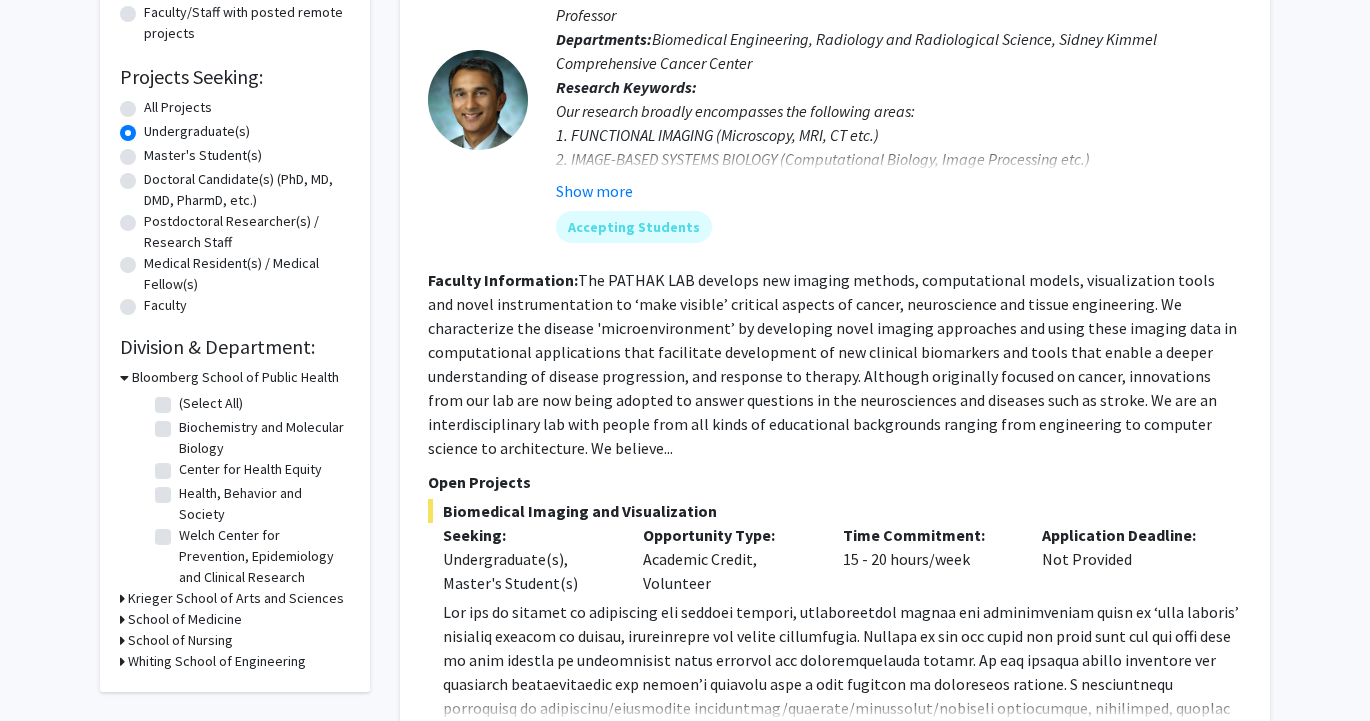 scroll, scrollTop: 255, scrollLeft: 0, axis: vertical 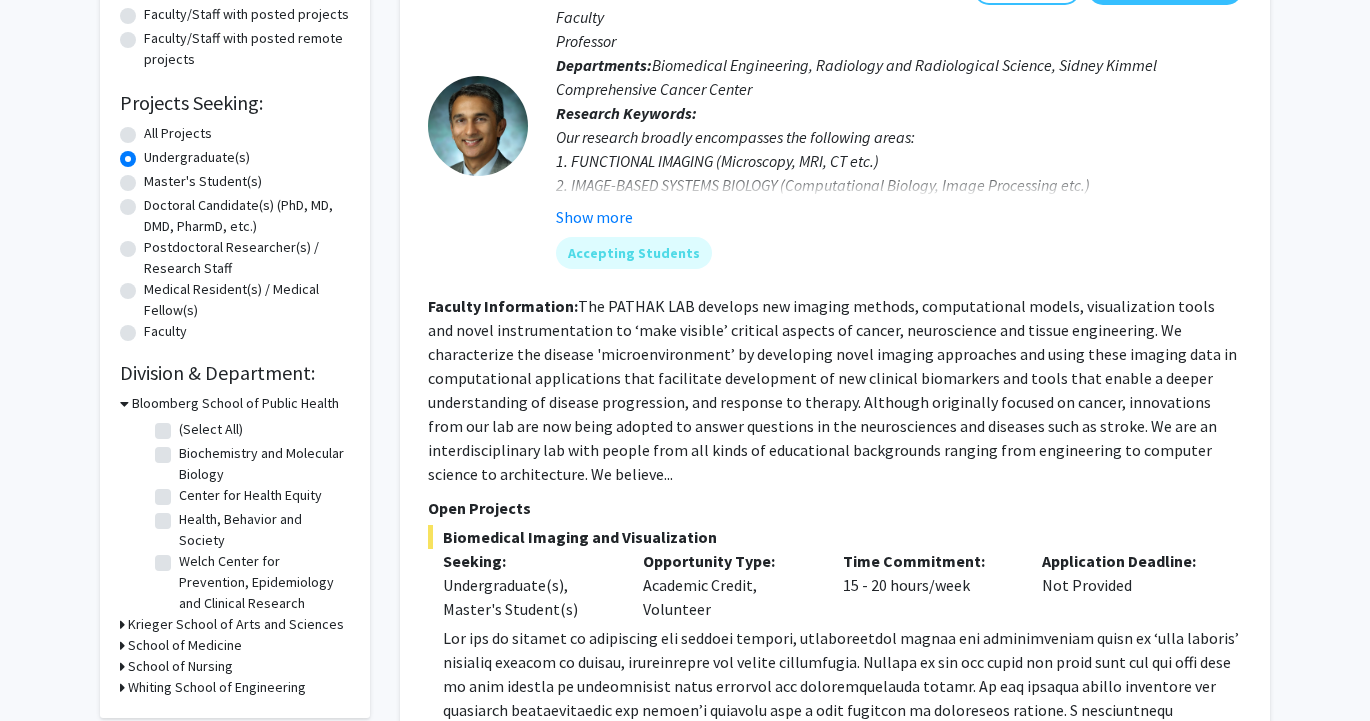 click on "All Projects" 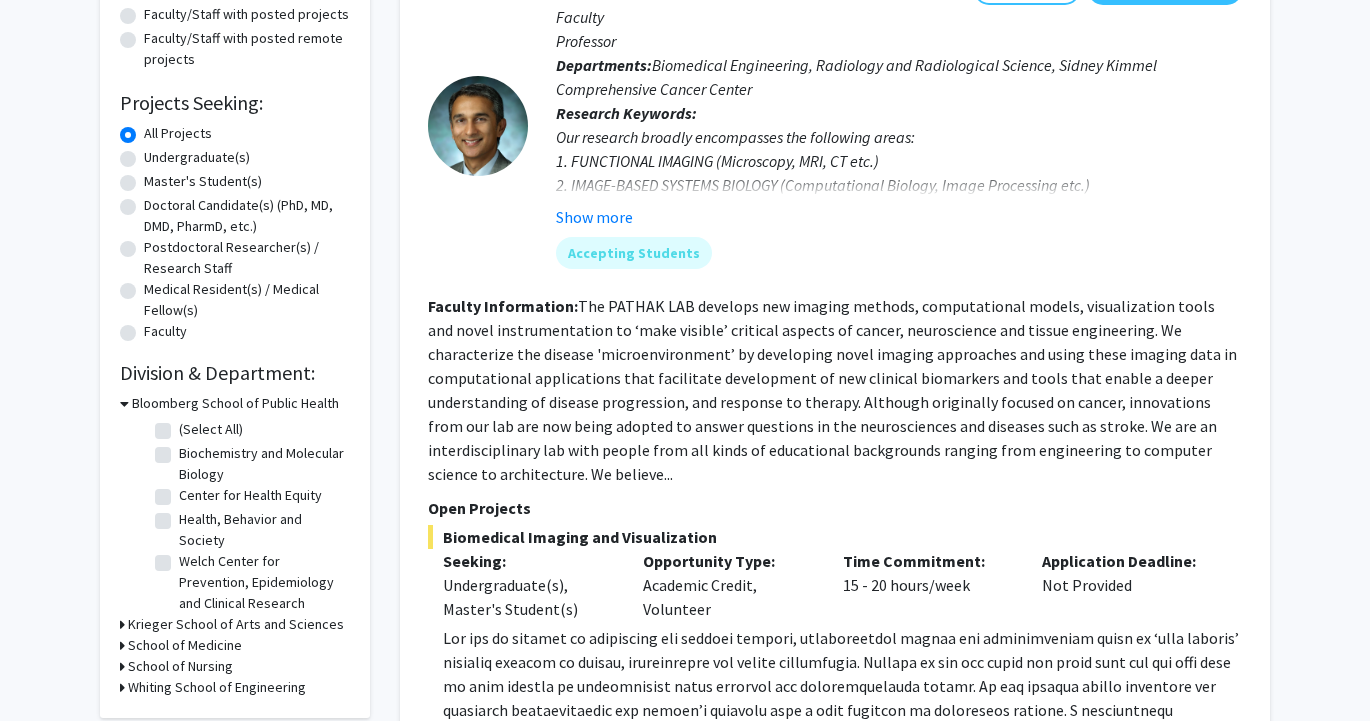 scroll, scrollTop: 0, scrollLeft: 0, axis: both 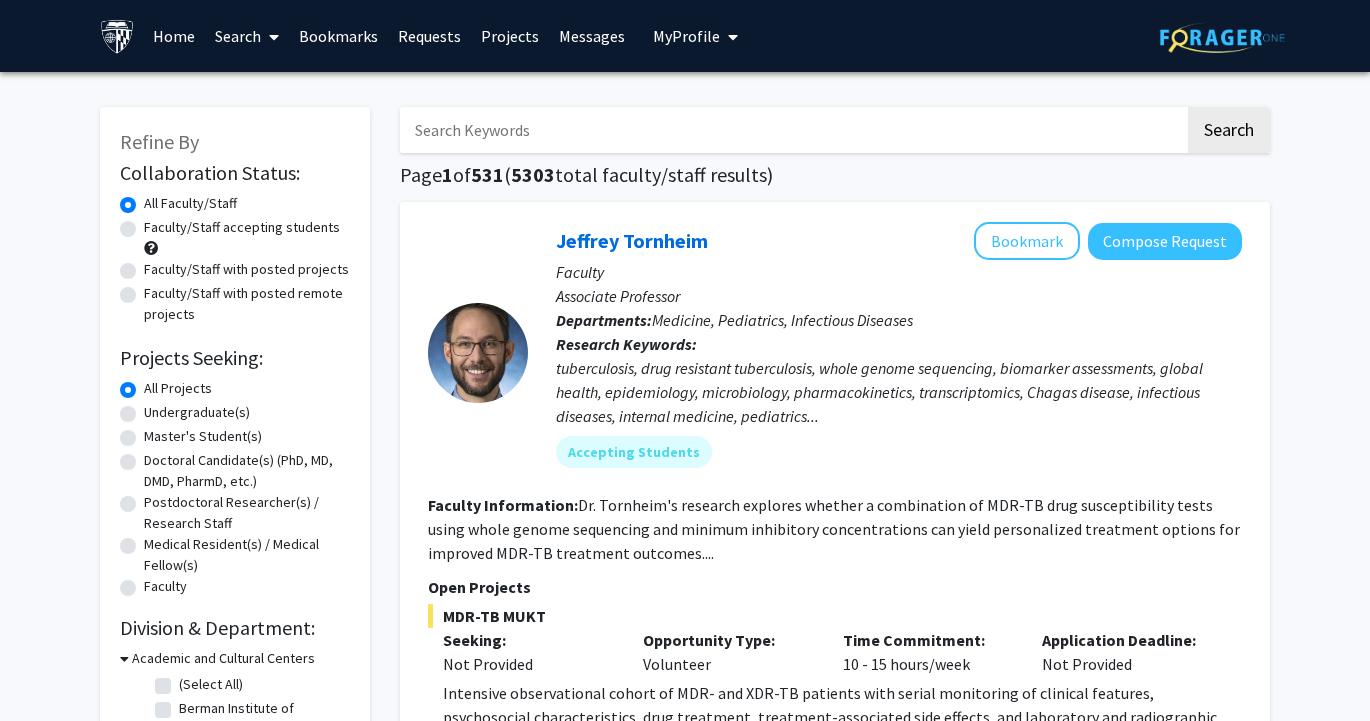 click on "Refine By Collaboration Status: Collaboration Status  All Faculty/Staff    Collaboration Status  Faculty/Staff accepting students    Collaboration Status  Faculty/Staff with posted projects    Collaboration Status  Faculty/Staff with posted remote projects    Projects Seeking: Projects Seeking Level  All Projects    Projects Seeking Level  Undergraduate(s)    Projects Seeking Level  Master's Student(s)    Projects Seeking Level  Doctoral Candidate(s) (PhD, MD, DMD, PharmD, etc.)    Projects Seeking Level  Postdoctoral Researcher(s) / Research Staff    Projects Seeking Level  Medical Resident(s) / Medical Fellow(s)    Projects Seeking Level  Faculty    Division & Department:      Academic and Cultural Centers  (Select All)  (Select All)  Berman Institute of Bioethics (BIB)  Berman Institute of Bioethics (BIB)  Bloomberg Center for Public Innovation  Bloomberg Center for Public Innovation  Center for Talented Youth (CTY)  Center for Talented Youth (CTY)  Urban Health Institute (UHI)             1" 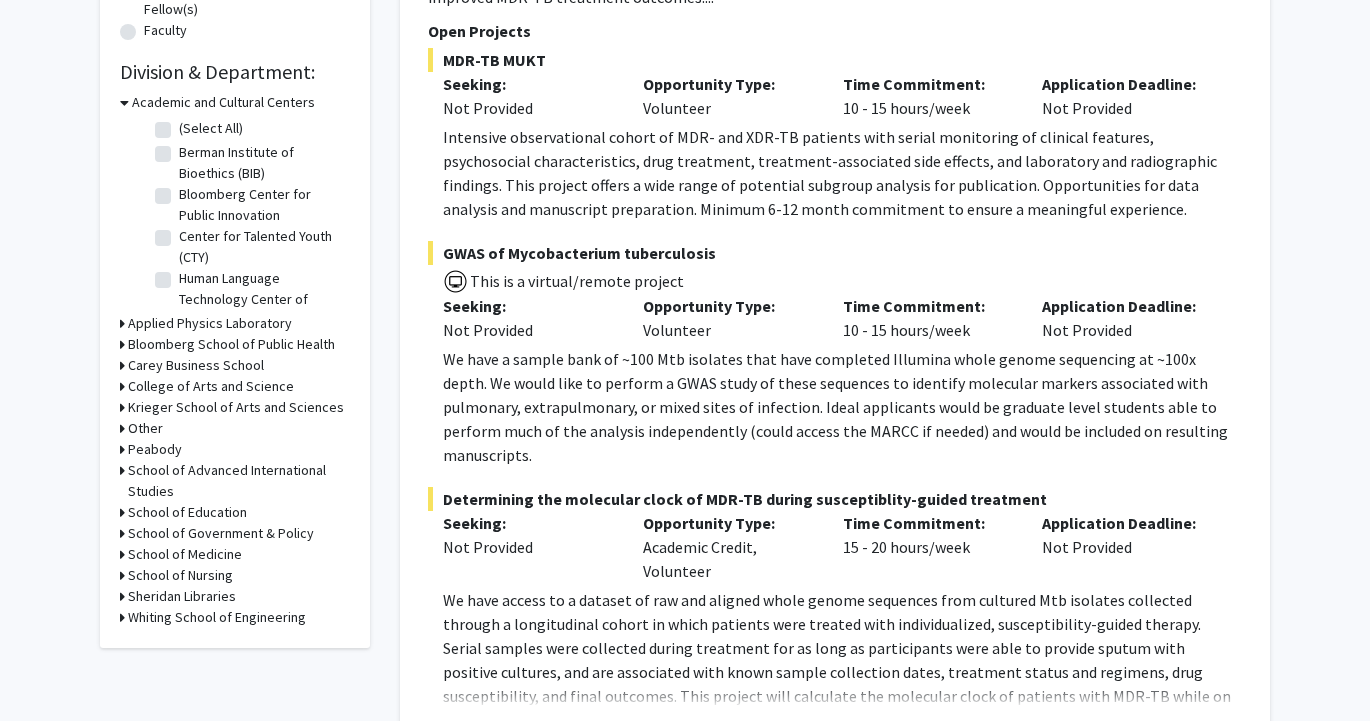 scroll, scrollTop: 529, scrollLeft: 0, axis: vertical 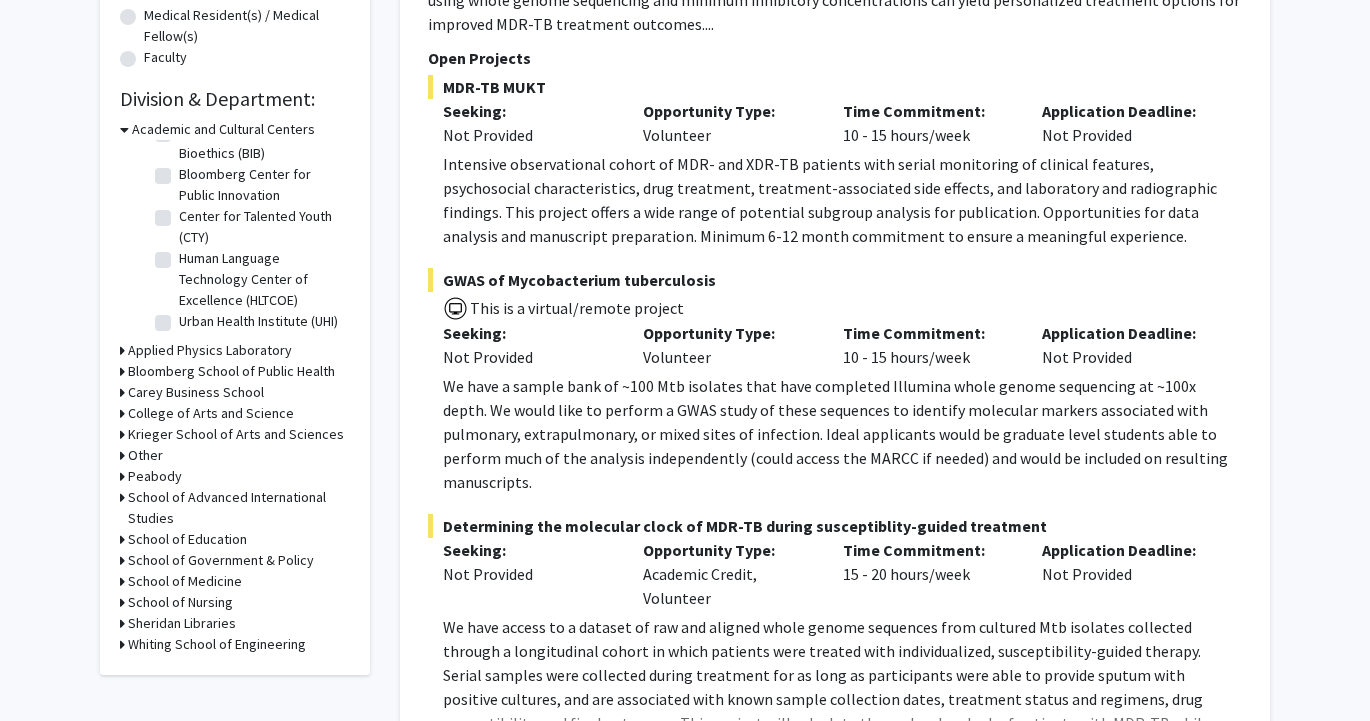 click on "Applied Physics Laboratory" at bounding box center [210, 350] 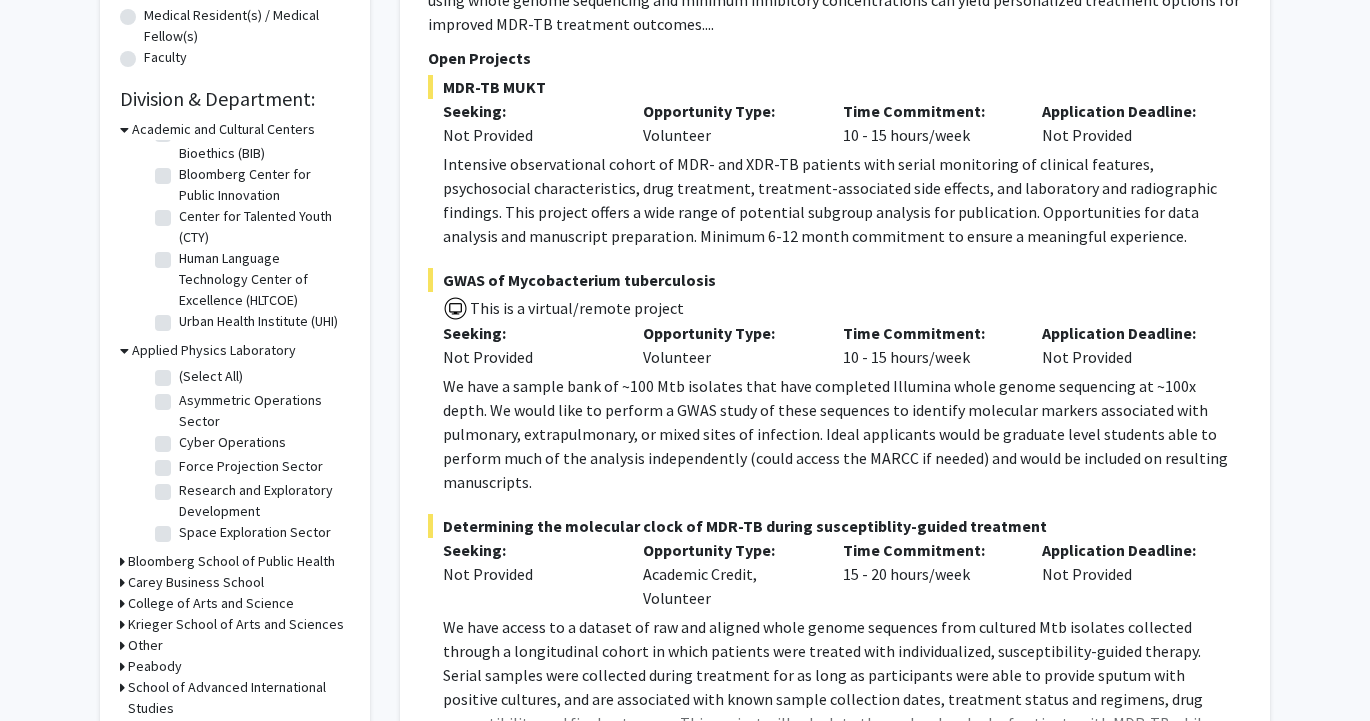 click on "(Select All)" 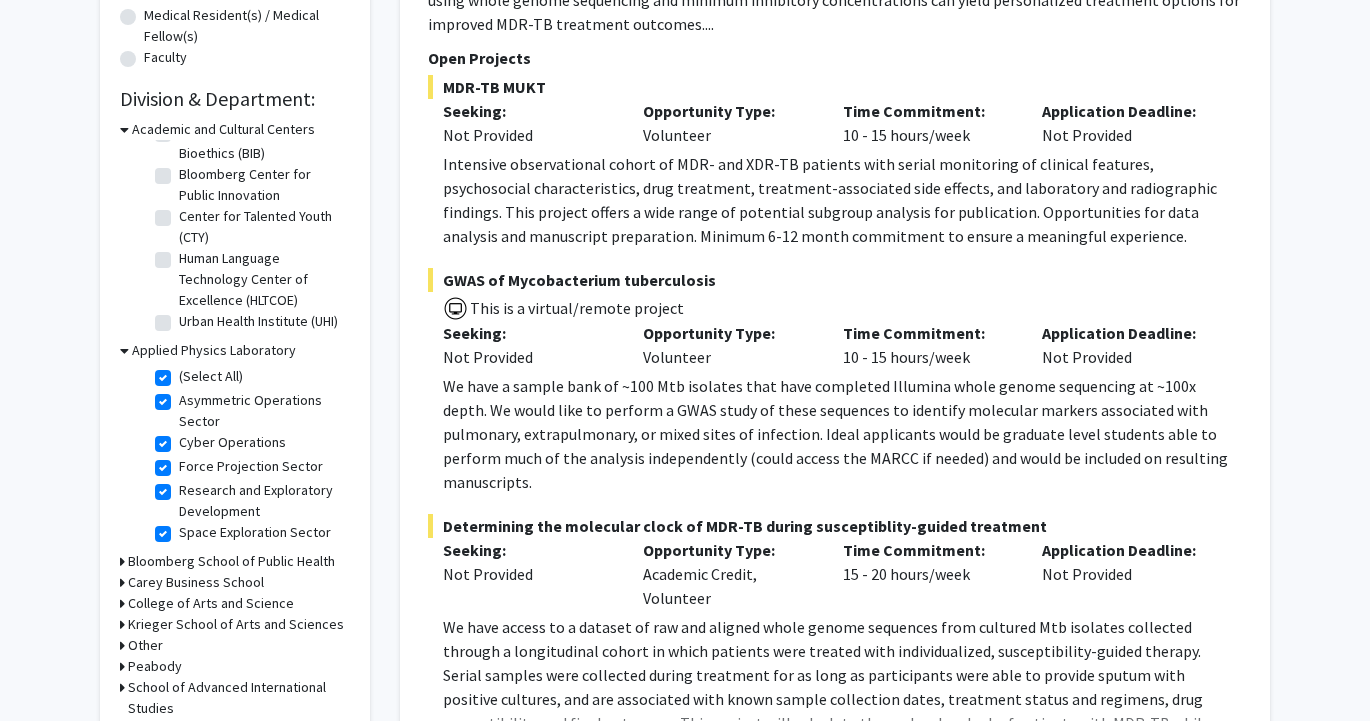 checkbox on "true" 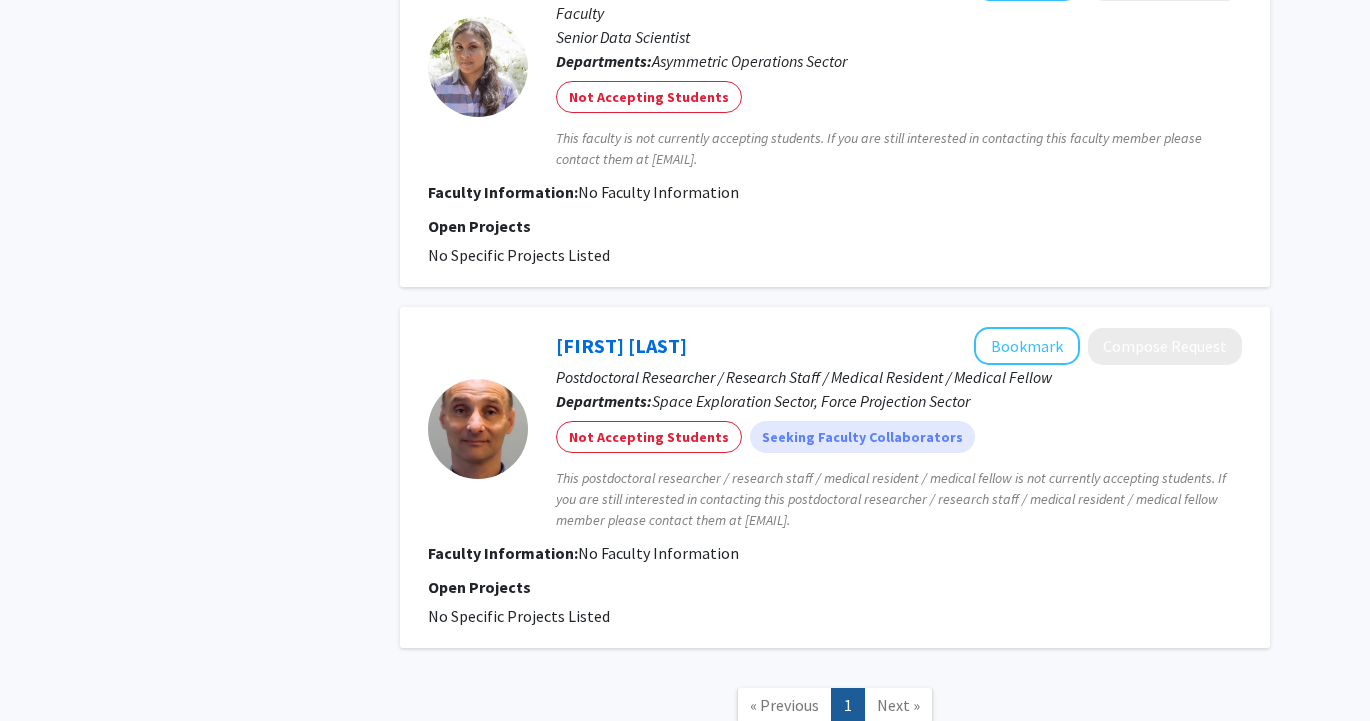 scroll, scrollTop: 0, scrollLeft: 0, axis: both 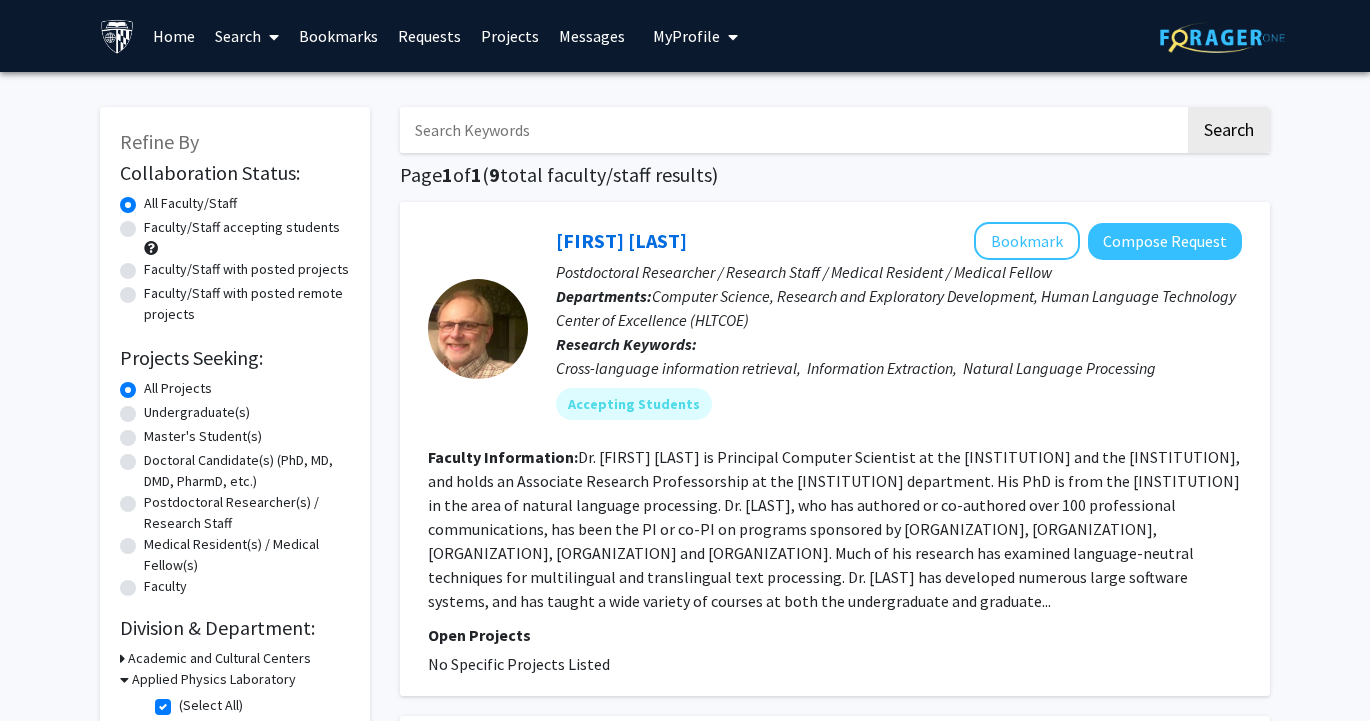 click on "Refine By Collaboration Status: Collaboration Status  All Faculty/Staff    Collaboration Status  Faculty/Staff accepting students    Collaboration Status  Faculty/Staff with posted projects    Collaboration Status  Faculty/Staff with posted remote projects    Projects Seeking: Projects Seeking Level  All Projects    Projects Seeking Level  Undergraduate(s)    Projects Seeking Level  Master's Student(s)    Projects Seeking Level  Doctoral Candidate(s) (PhD, MD, DMD, PharmD, etc.)    Projects Seeking Level  Postdoctoral Researcher(s) / Research Staff    Projects Seeking Level  Medical Resident(s) / Medical Fellow(s)    Projects Seeking Level  Faculty    Division & Department:      Academic and Cultural Centers       Applied Physics Laboratory  (Select All)  (Select All)  Asymmetric Operations Sector  Asymmetric Operations Sector  Cyber Operations  Cyber Operations  Force Projection Sector  Force Projection Sector  Research and Exploratory Development  Research and Exploratory Development" 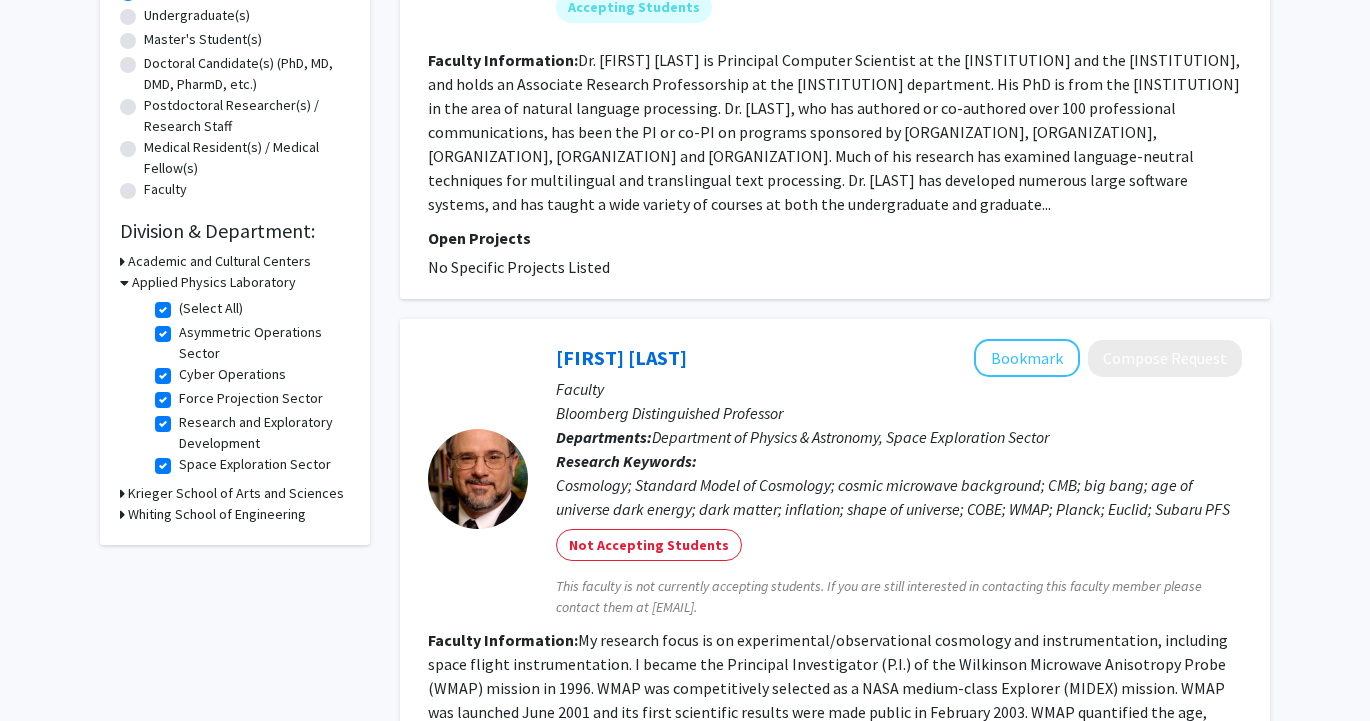 scroll, scrollTop: 531, scrollLeft: 0, axis: vertical 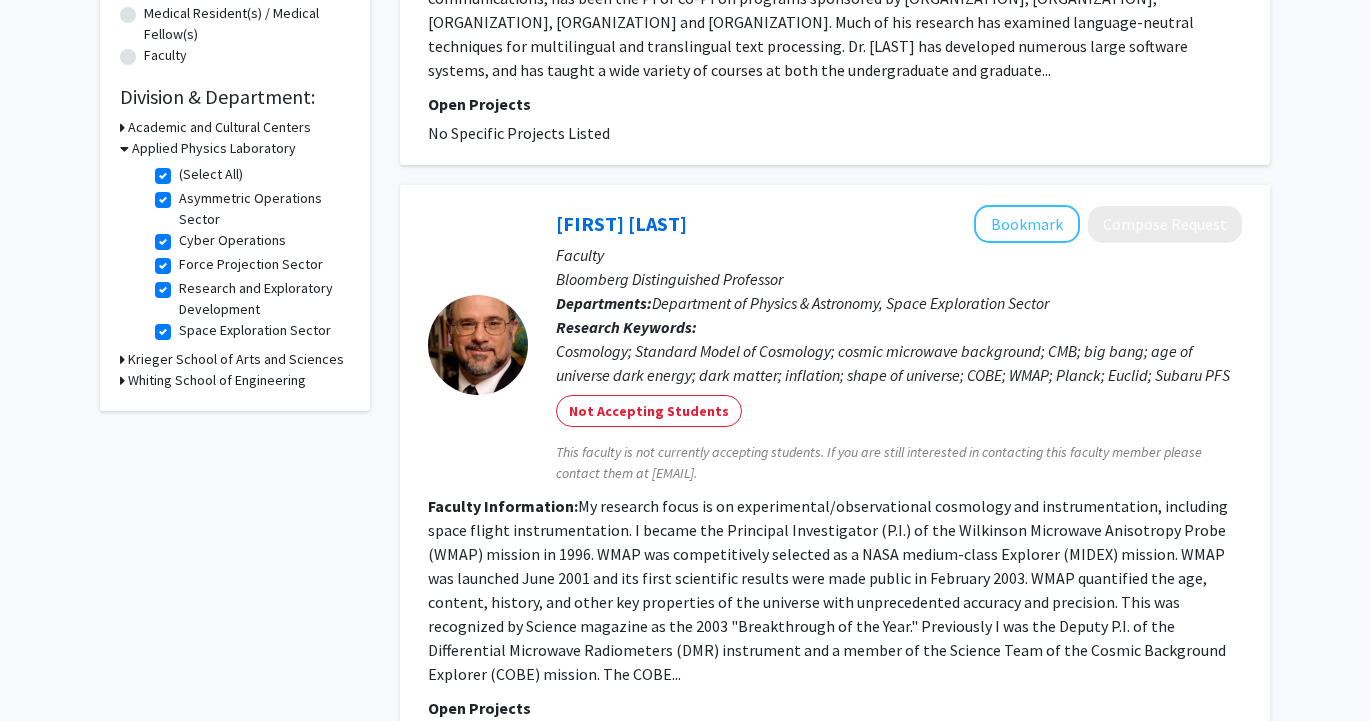 click on "(Select All)  (Select All)" 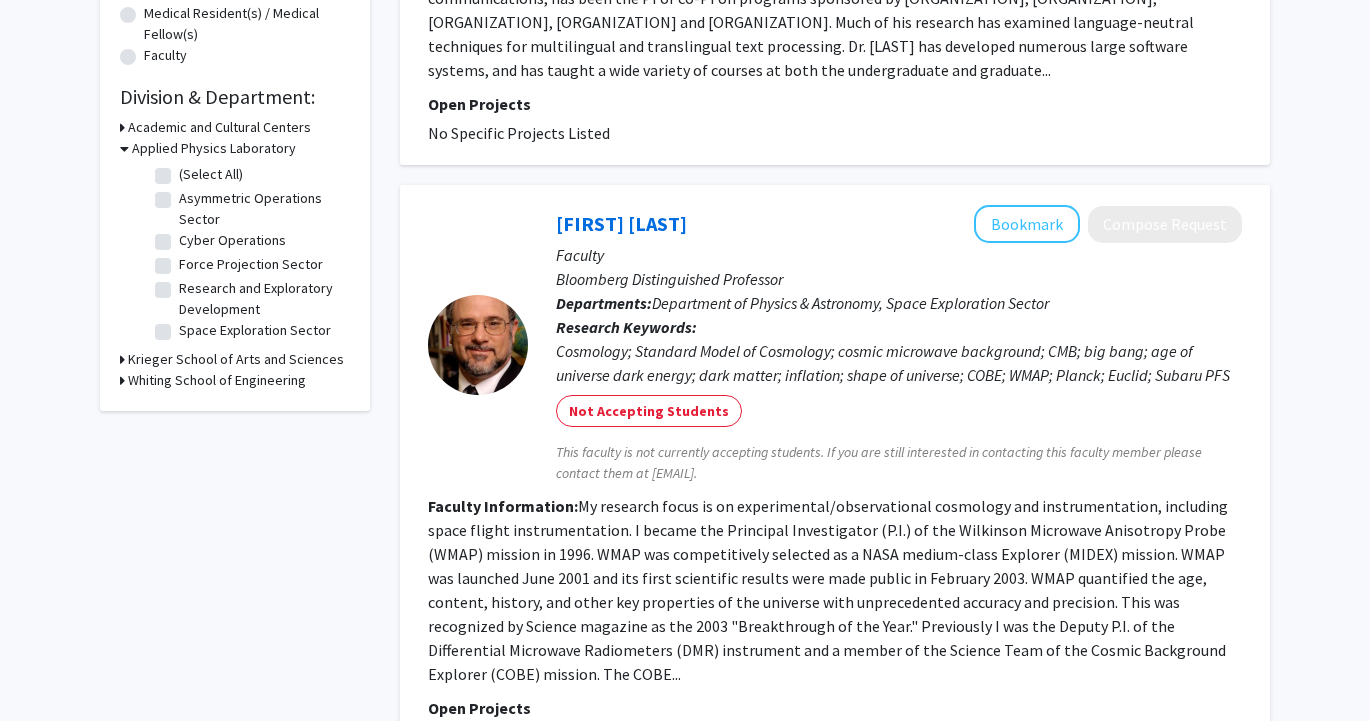 checkbox on "false" 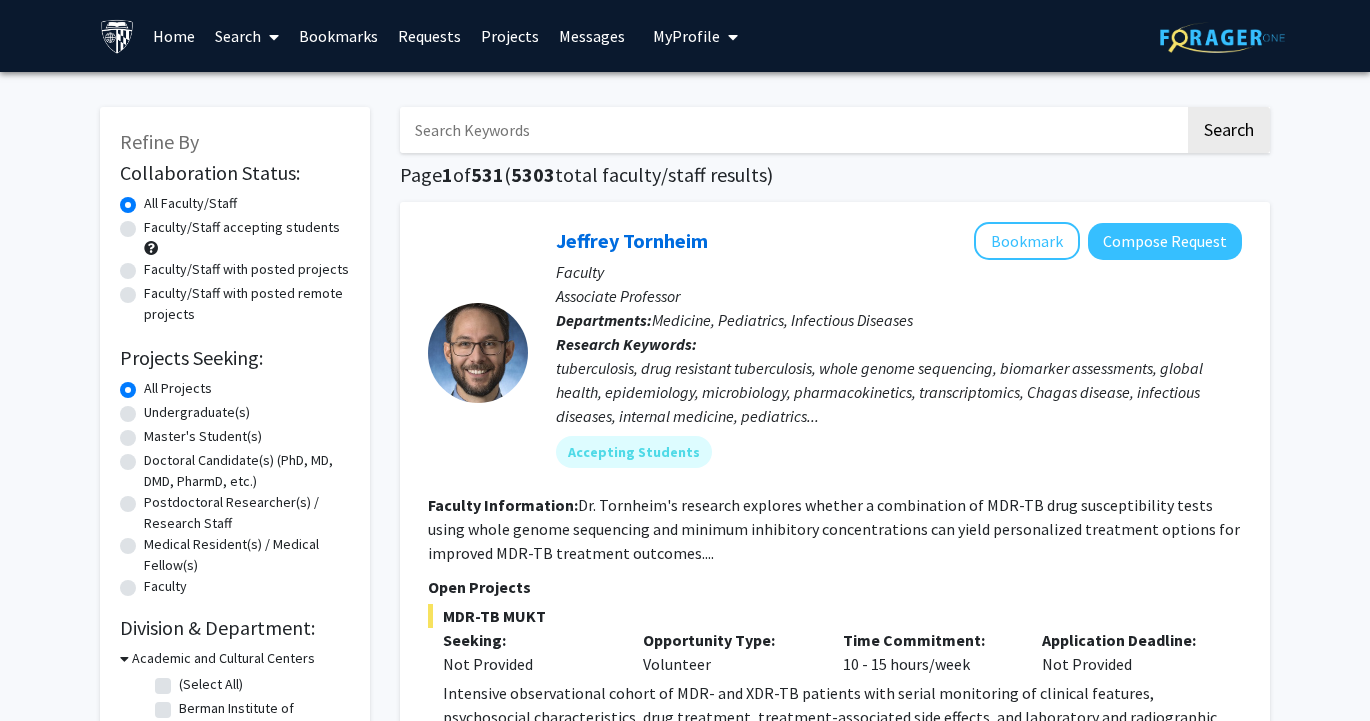 click on "Refine By Collaboration Status: Collaboration Status  All Faculty/Staff    Collaboration Status  Faculty/Staff accepting students    Collaboration Status  Faculty/Staff with posted projects    Collaboration Status  Faculty/Staff with posted remote projects    Projects Seeking: Projects Seeking Level  All Projects    Projects Seeking Level  Undergraduate(s)    Projects Seeking Level  Master's Student(s)    Projects Seeking Level  Doctoral Candidate(s) (PhD, MD, DMD, PharmD, etc.)    Projects Seeking Level  Postdoctoral Researcher(s) / Research Staff    Projects Seeking Level  Medical Resident(s) / Medical Fellow(s)    Projects Seeking Level  Faculty    Division & Department:      Academic and Cultural Centers  (Select All)  (Select All)  Berman Institute of Bioethics (BIB)  Berman Institute of Bioethics (BIB)  Bloomberg Center for Public Innovation  Bloomberg Center for Public Innovation  Center for Talented Youth (CTY)  Center for Talented Youth (CTY)  Urban Health Institute (UHI)             1" 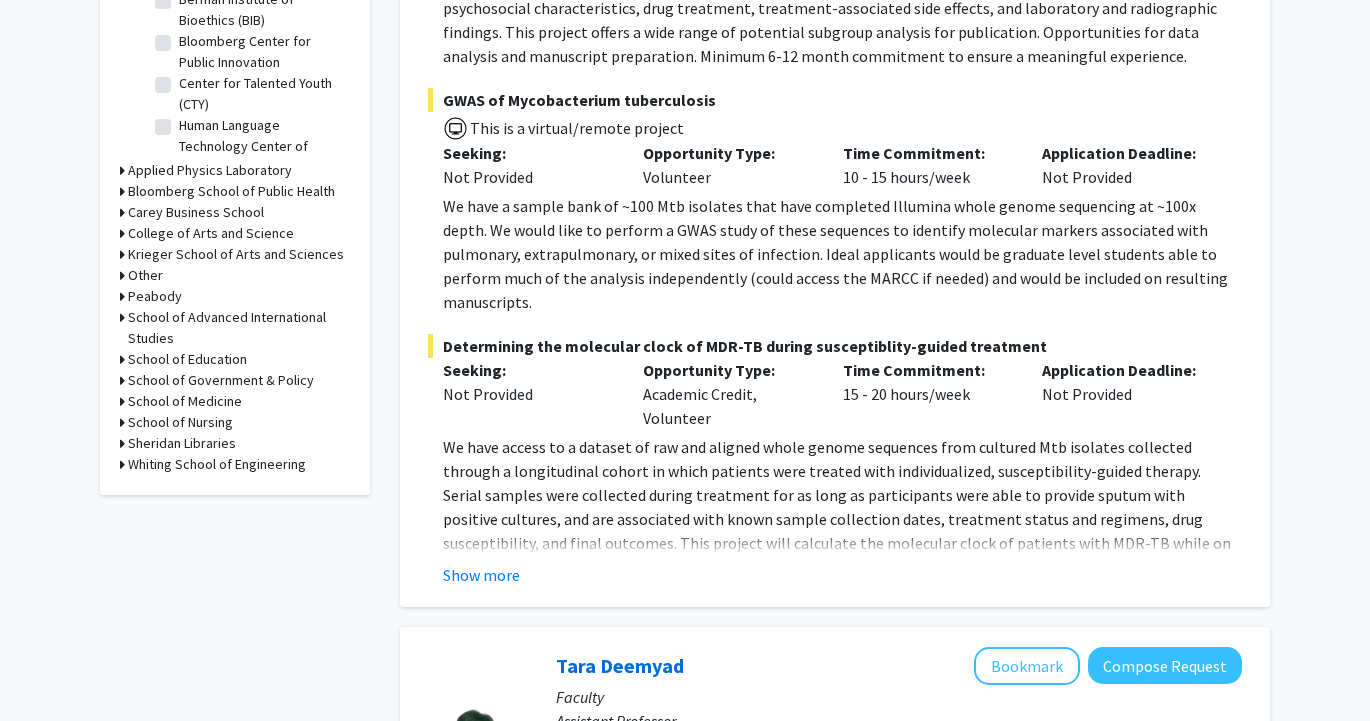 scroll, scrollTop: 654, scrollLeft: 0, axis: vertical 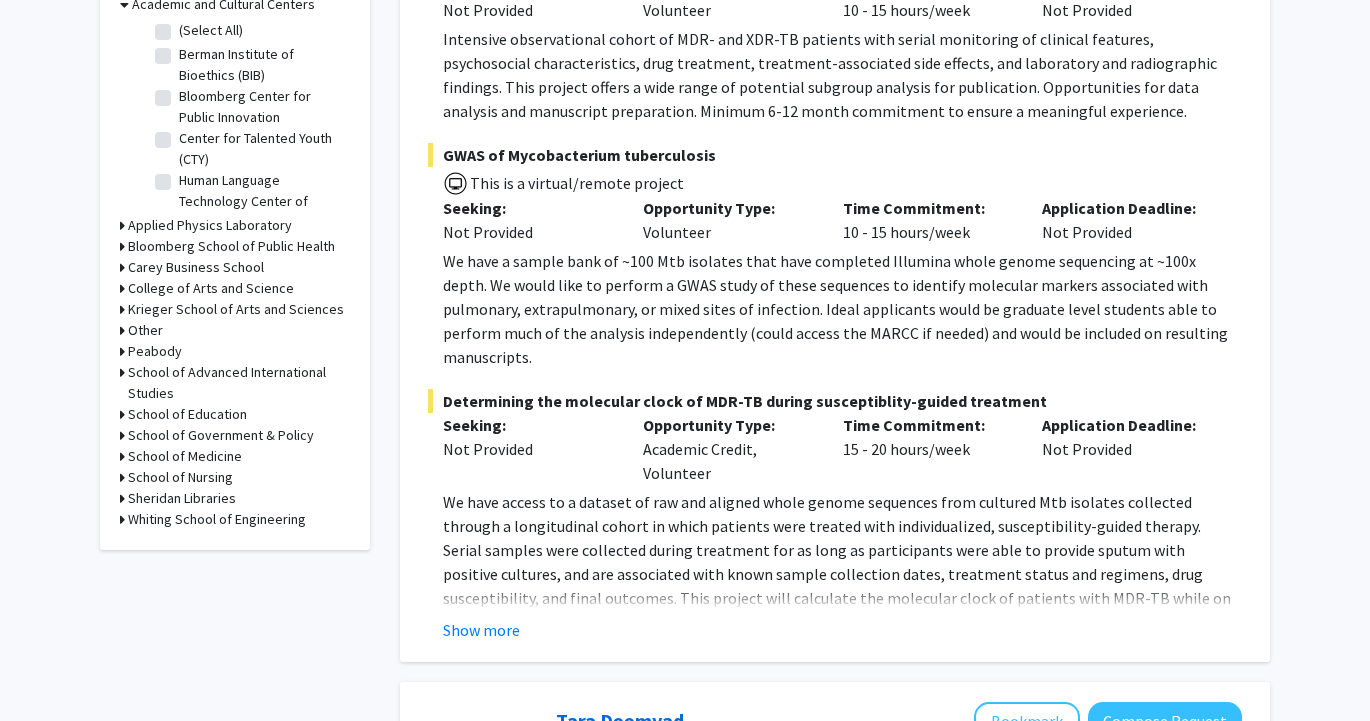 click on "Whiting School of Engineering" at bounding box center (217, 519) 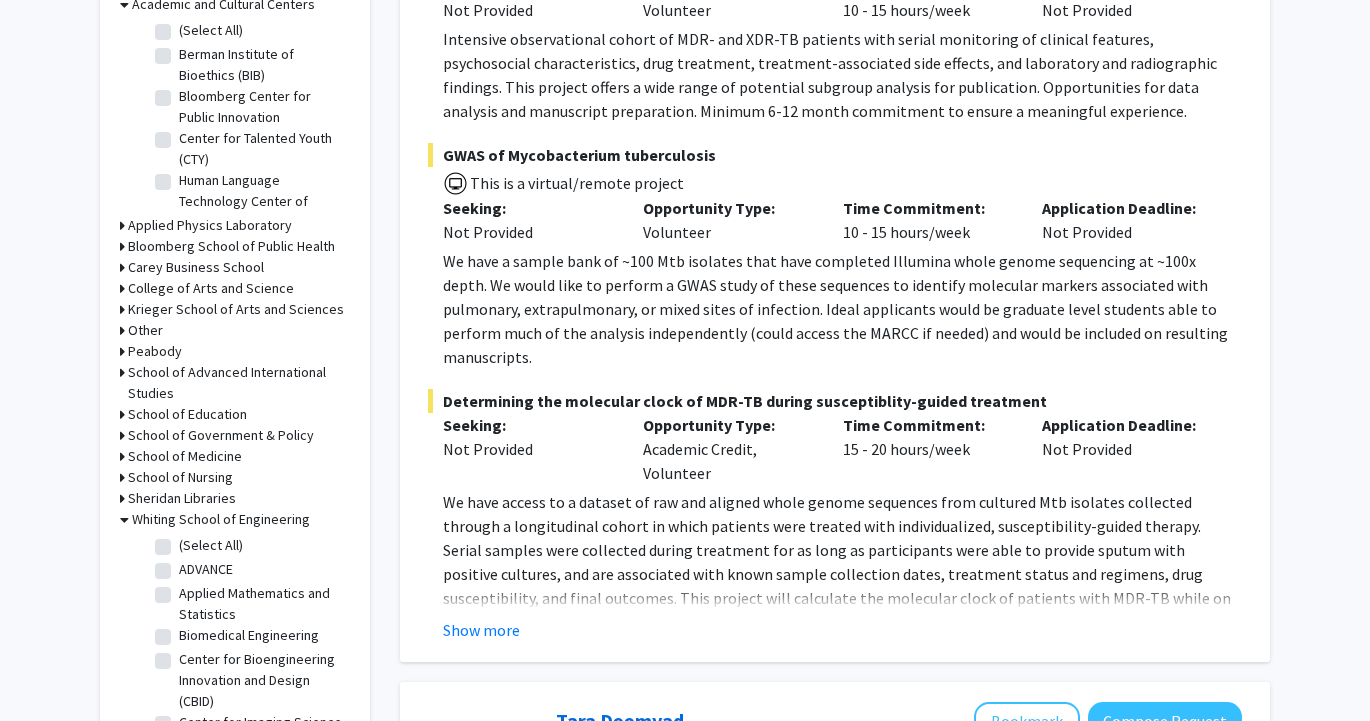 click on "Refine By Collaboration Status: Collaboration Status  All Faculty/Staff    Collaboration Status  Faculty/Staff accepting students    Collaboration Status  Faculty/Staff with posted projects    Collaboration Status  Faculty/Staff with posted remote projects    Projects Seeking: Projects Seeking Level  All Projects    Projects Seeking Level  Undergraduate(s)    Projects Seeking Level  Master's Student(s)    Projects Seeking Level  Doctoral Candidate(s) (PhD, MD, DMD, PharmD, etc.)    Projects Seeking Level  Postdoctoral Researcher(s) / Research Staff    Projects Seeking Level  Medical Resident(s) / Medical Fellow(s)    Projects Seeking Level  Faculty    Division & Department:      Academic and Cultural Centers  (Select All)  (Select All)  Berman Institute of Bioethics (BIB)  Berman Institute of Bioethics (BIB)  Bloomberg Center for Public Innovation  Bloomberg Center for Public Innovation  Center for Talented Youth (CTY)  Center for Talented Youth (CTY)  Urban Health Institute (UHI)" 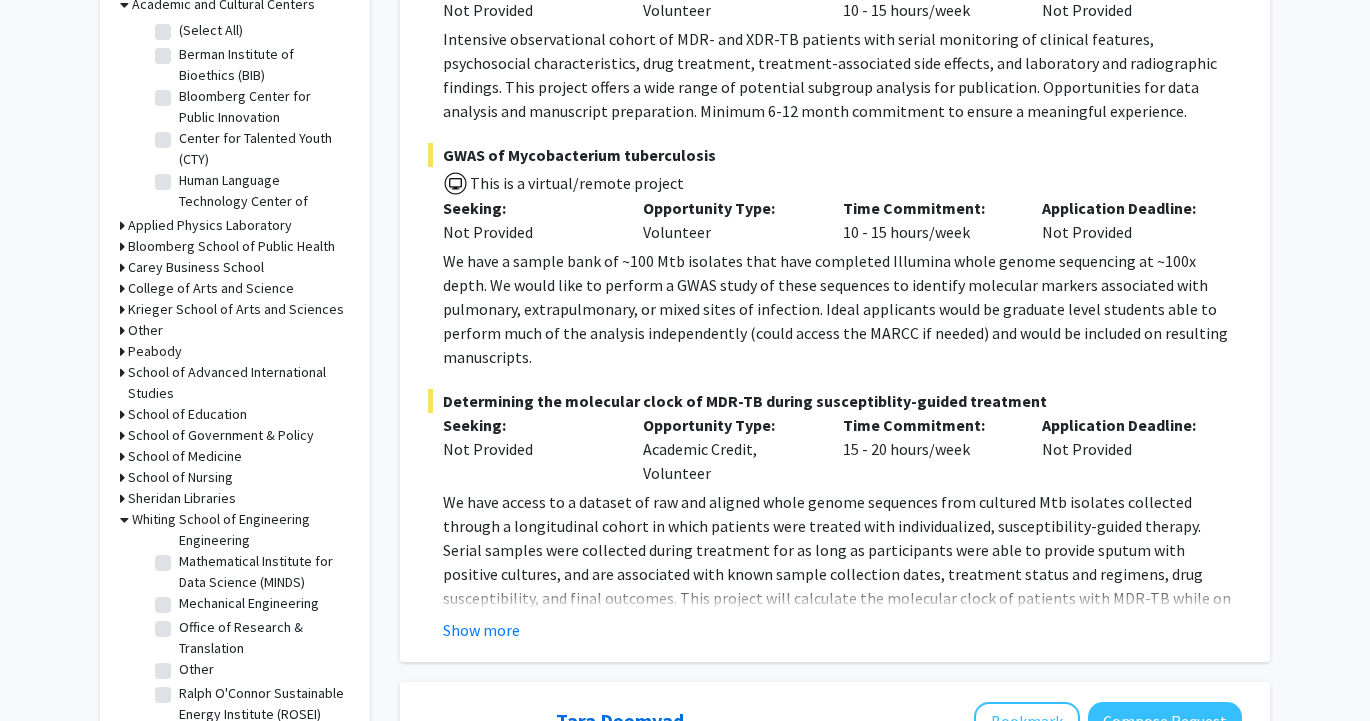 scroll, scrollTop: 1088, scrollLeft: 0, axis: vertical 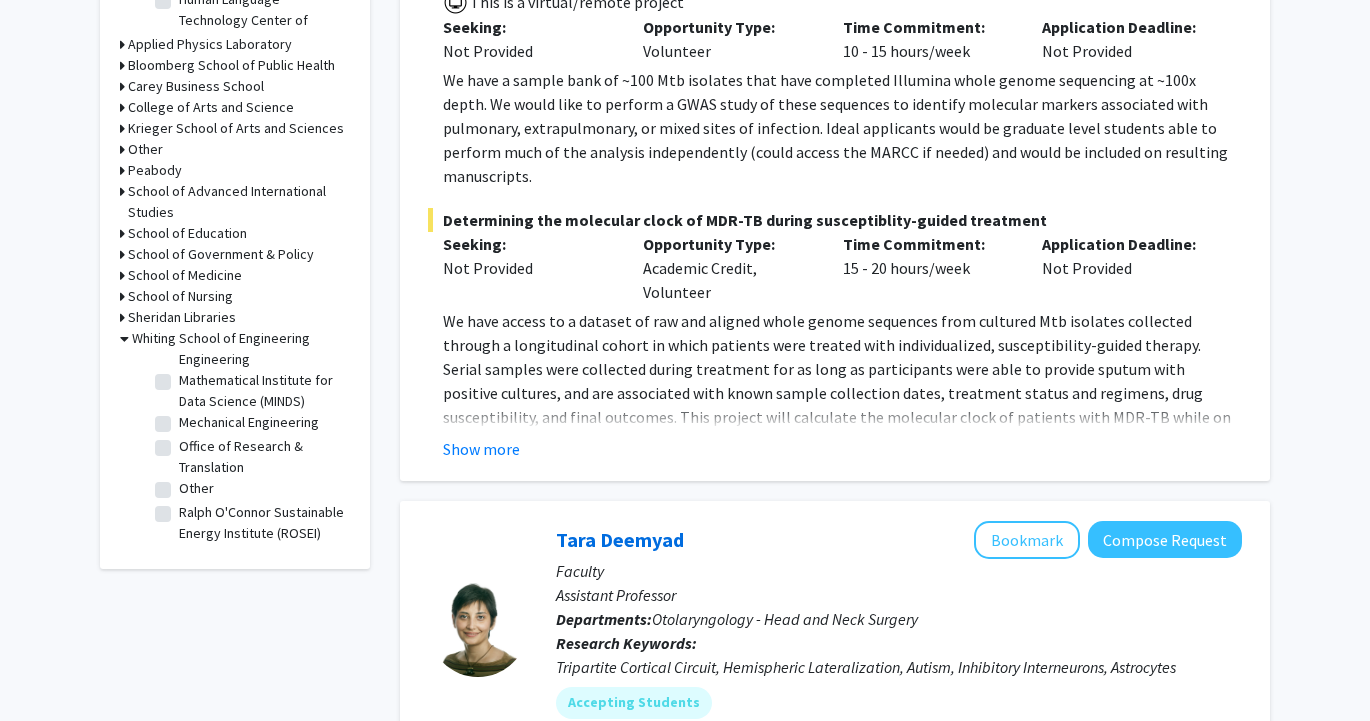 click on "Ralph O'Connor Sustainable Energy Institute (ROSEI)" 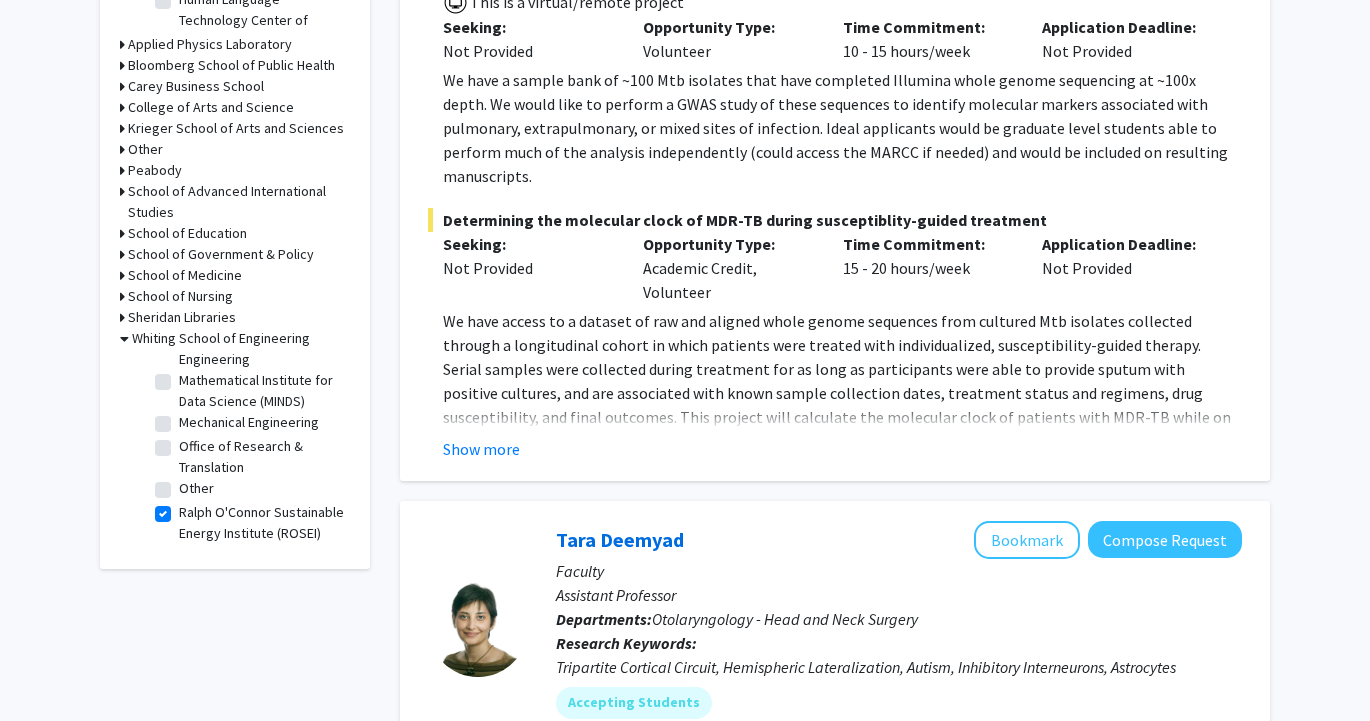 checkbox on "true" 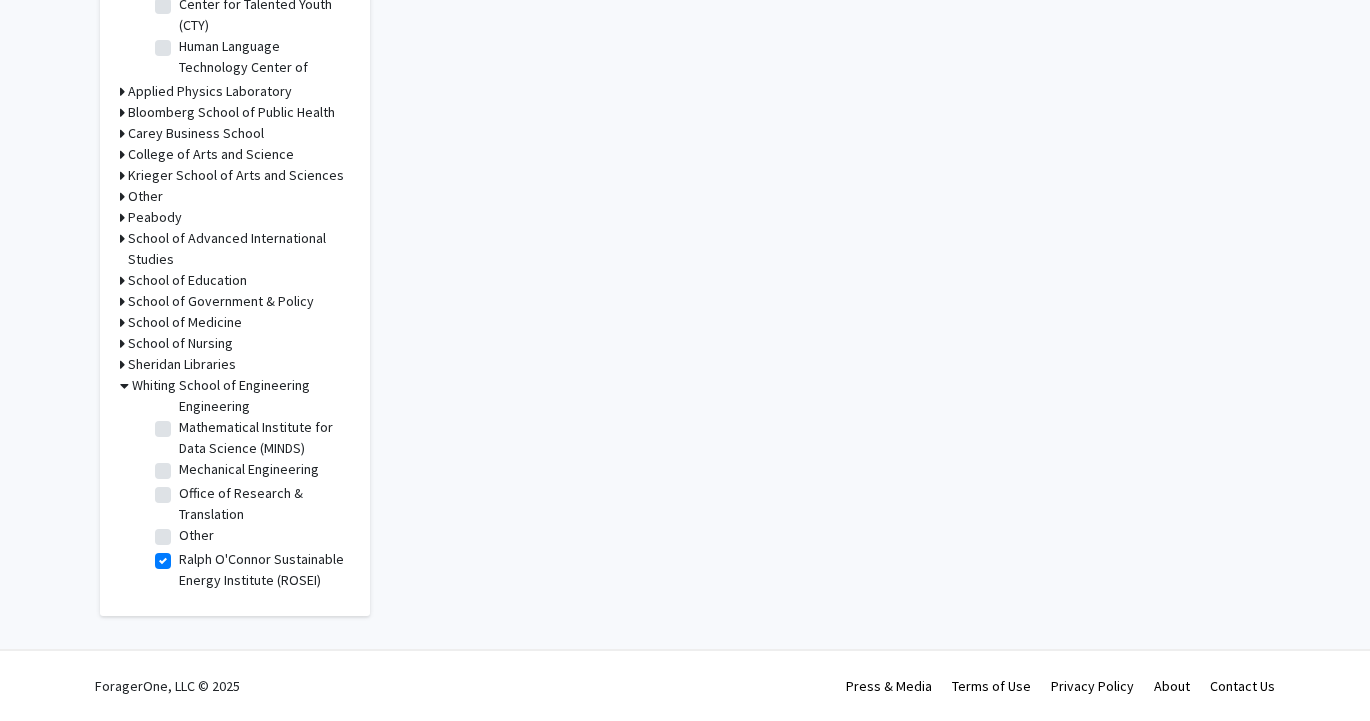 scroll, scrollTop: 0, scrollLeft: 0, axis: both 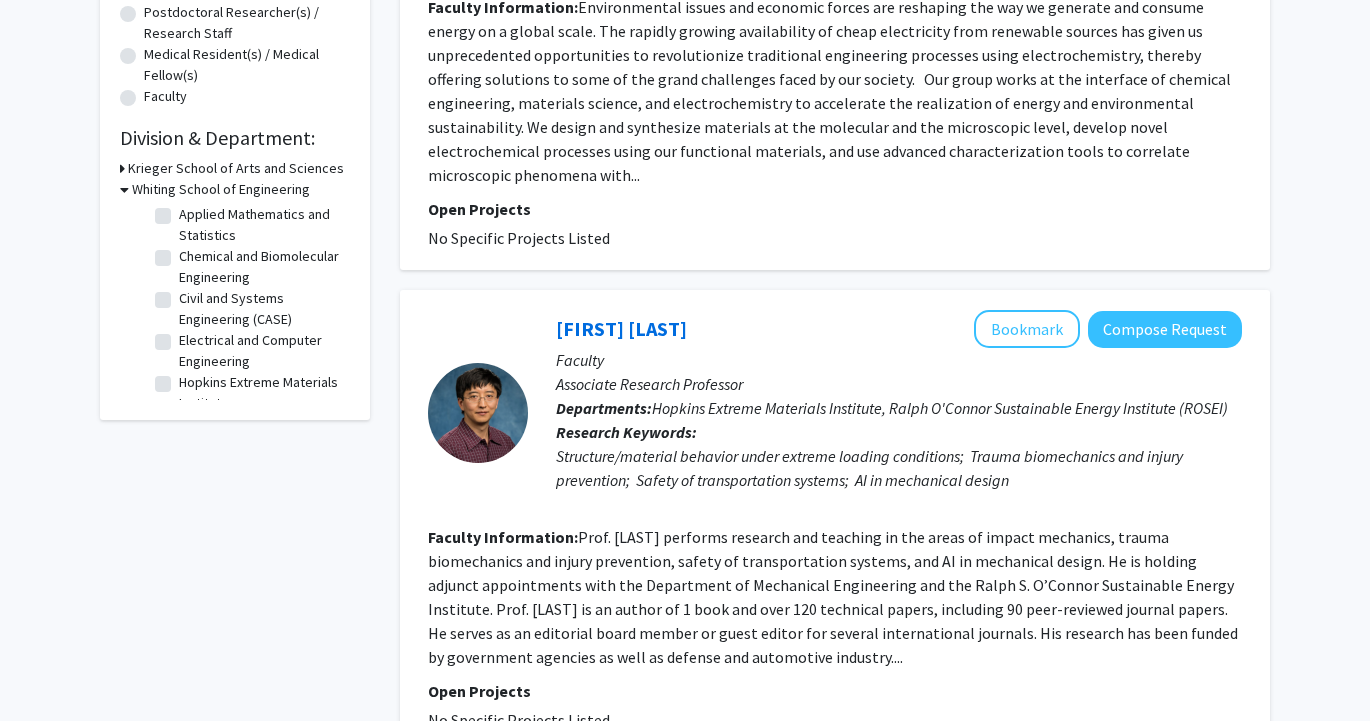 click on "Civil and Systems Engineering (CASE)" 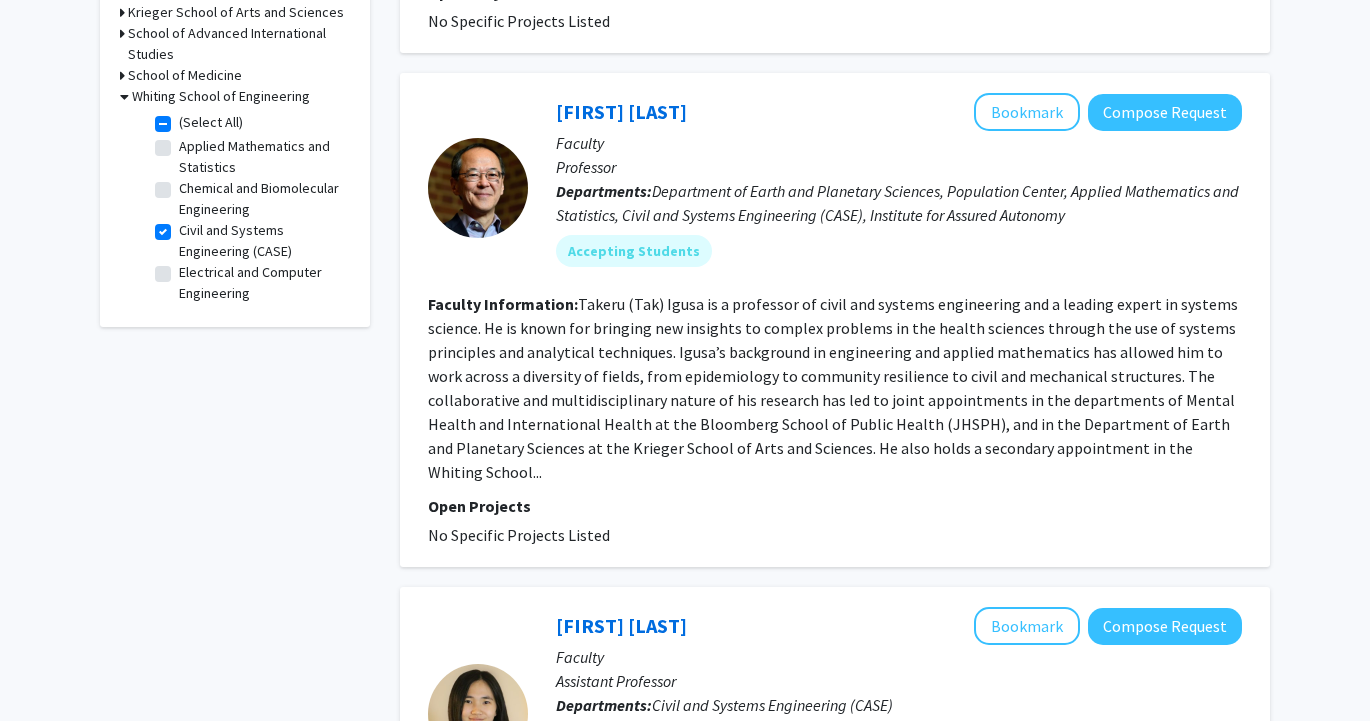 scroll, scrollTop: 646, scrollLeft: 0, axis: vertical 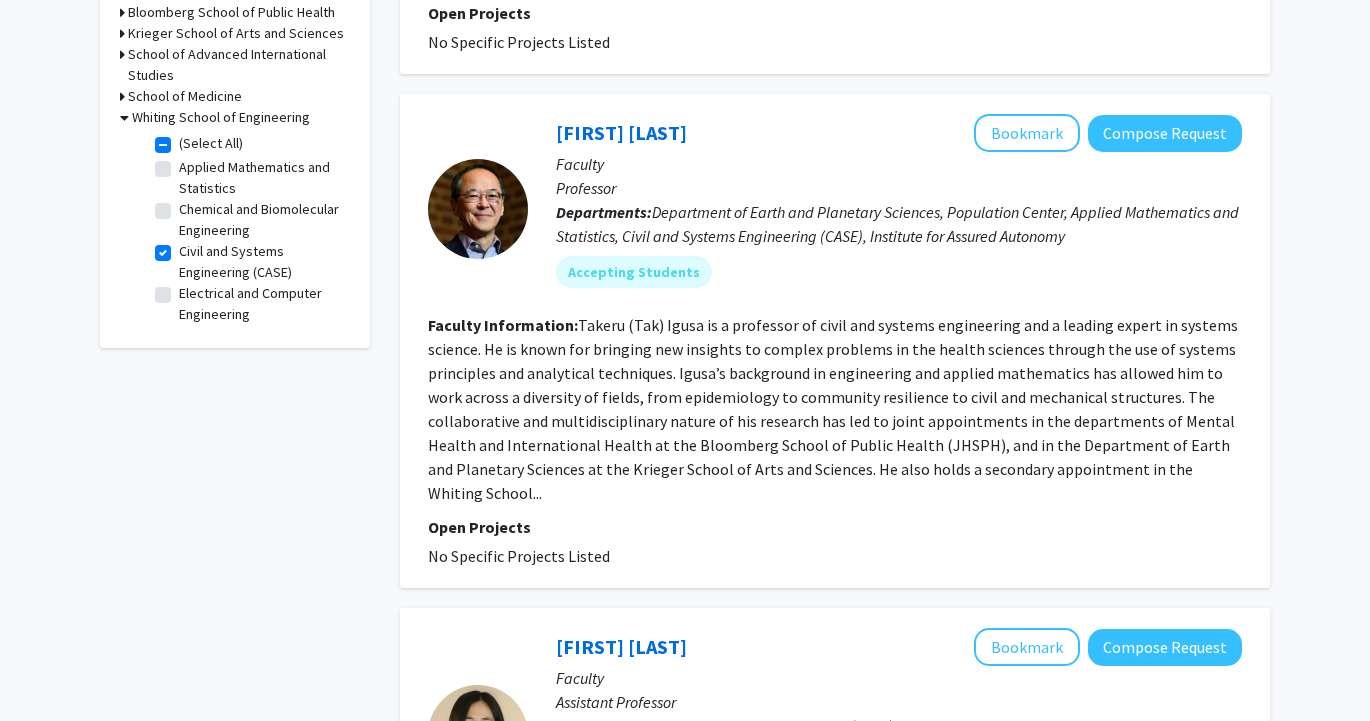 click on "Refine By Collaboration Status: Collaboration Status  All Faculty/Staff    Collaboration Status  Faculty/Staff accepting students    Collaboration Status  Faculty/Staff with posted projects    Collaboration Status  Faculty/Staff with posted remote projects    Projects Seeking: Projects Seeking Level  All Projects    Projects Seeking Level  Undergraduate(s)    Projects Seeking Level  Master's Student(s)    Projects Seeking Level  Doctoral Candidate(s) (PhD, MD, DMD, PharmD, etc.)    Projects Seeking Level  Postdoctoral Researcher(s) / Research Staff    Projects Seeking Level  Medical Resident(s) / Medical Fellow(s)    Projects Seeking Level  Faculty    Division & Department:      Bloomberg School of Public Health       Krieger School of Arts and Sciences       School of Advanced International Studies       School of Medicine       Whiting School of Engineering  (Select All)  (Select All)  Applied Mathematics and Statistics  Applied Mathematics and Statistics  Electrical and Computer Engineering" 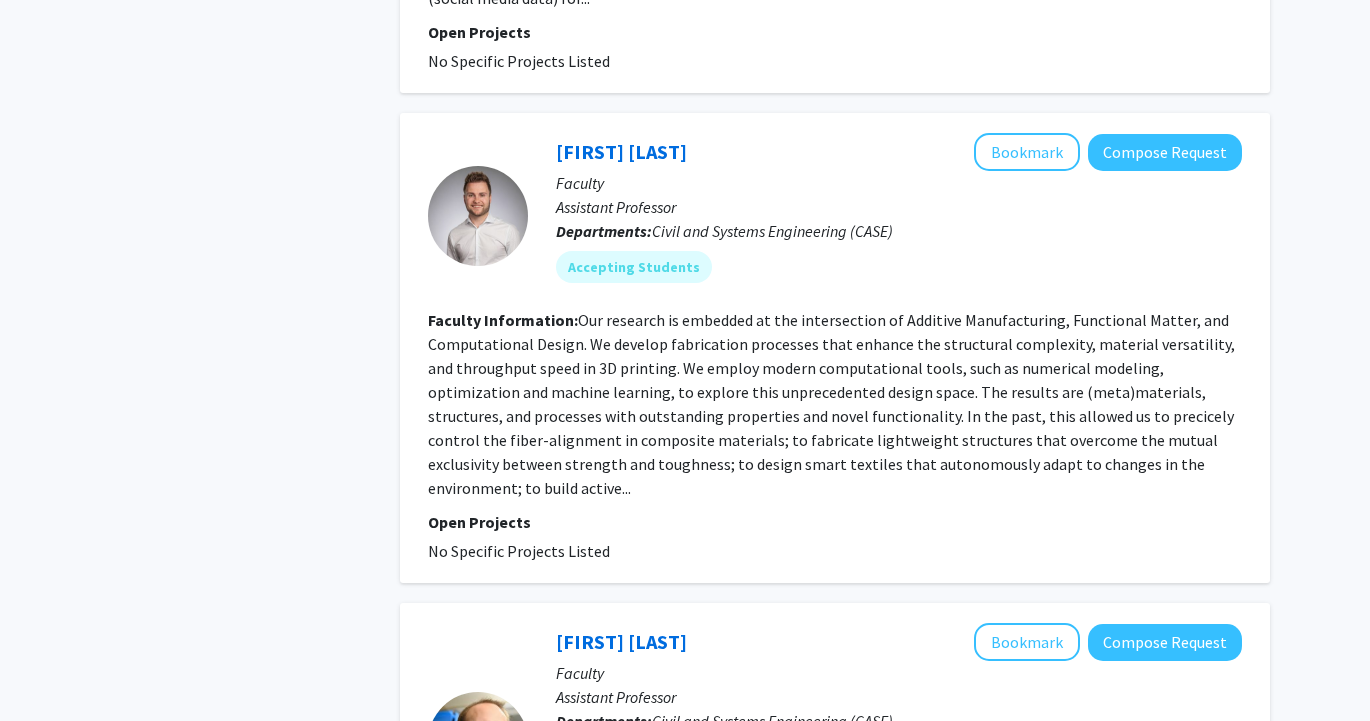 scroll, scrollTop: 0, scrollLeft: 0, axis: both 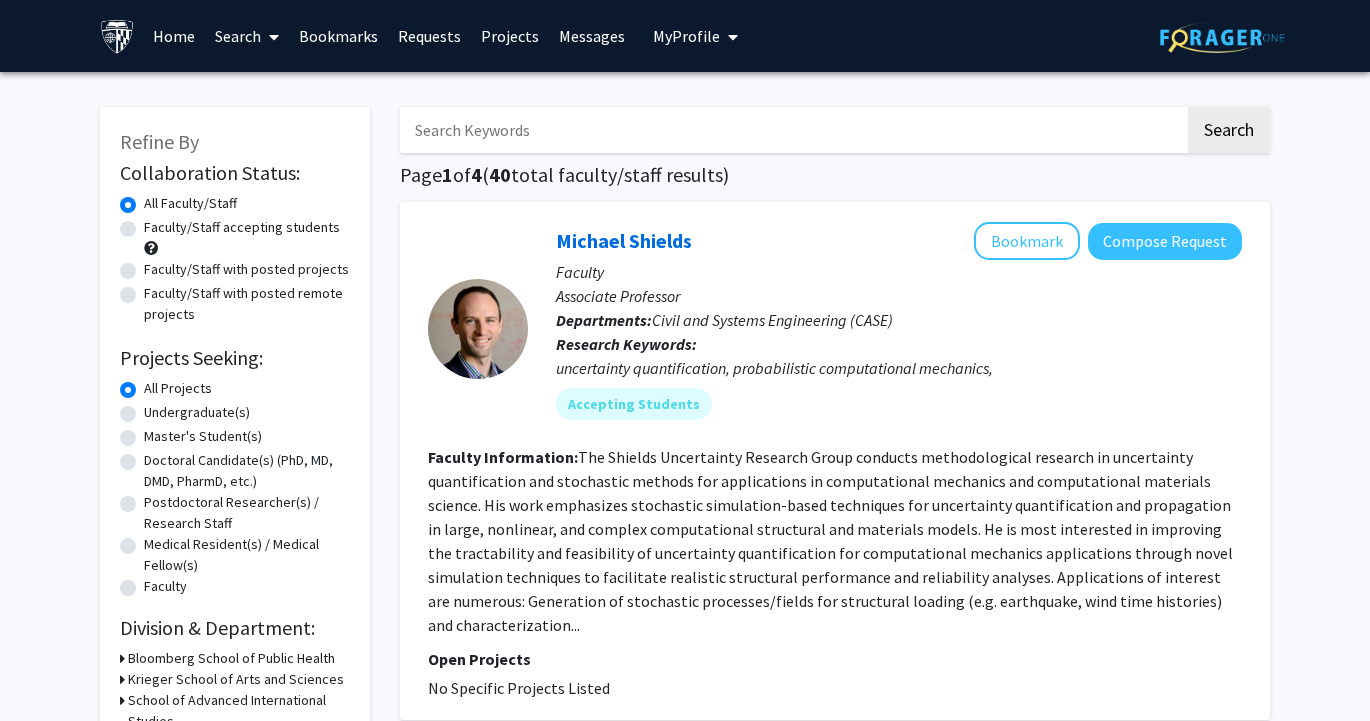 click on "Faculty/Staff with posted projects" 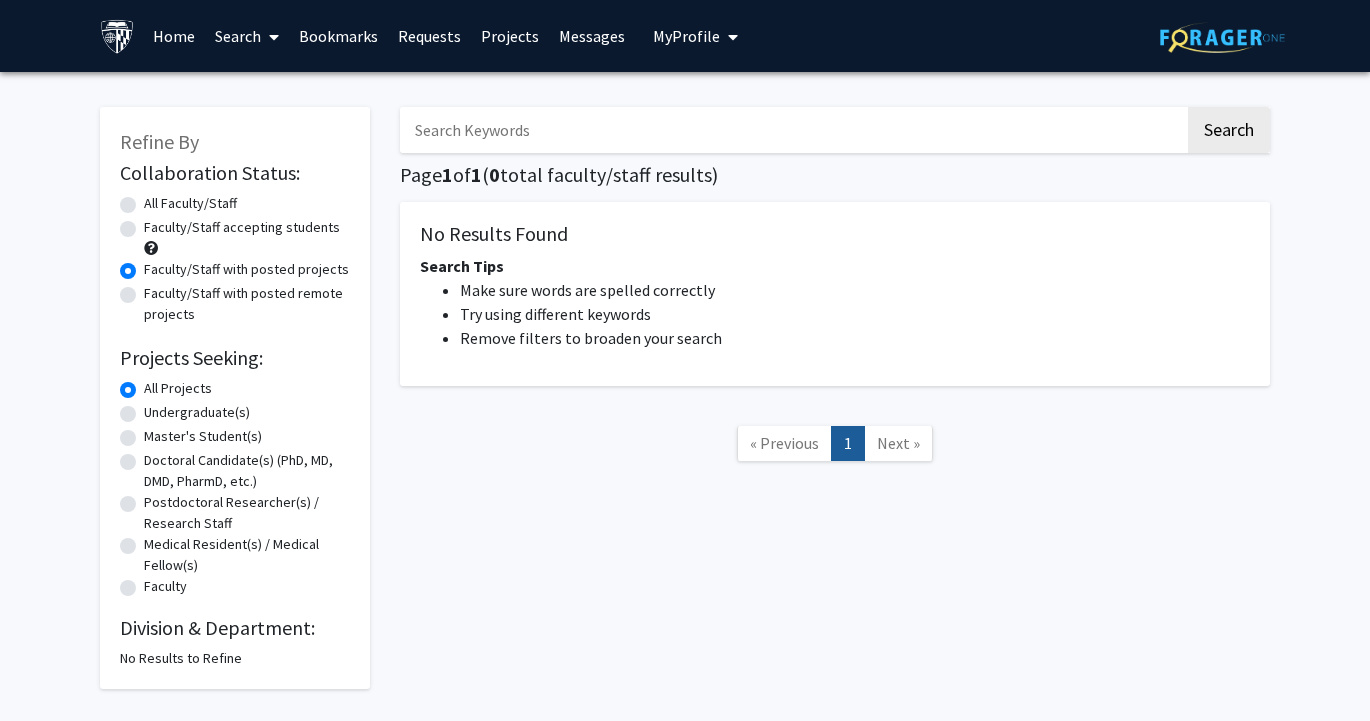 click on "All Faculty/Staff" 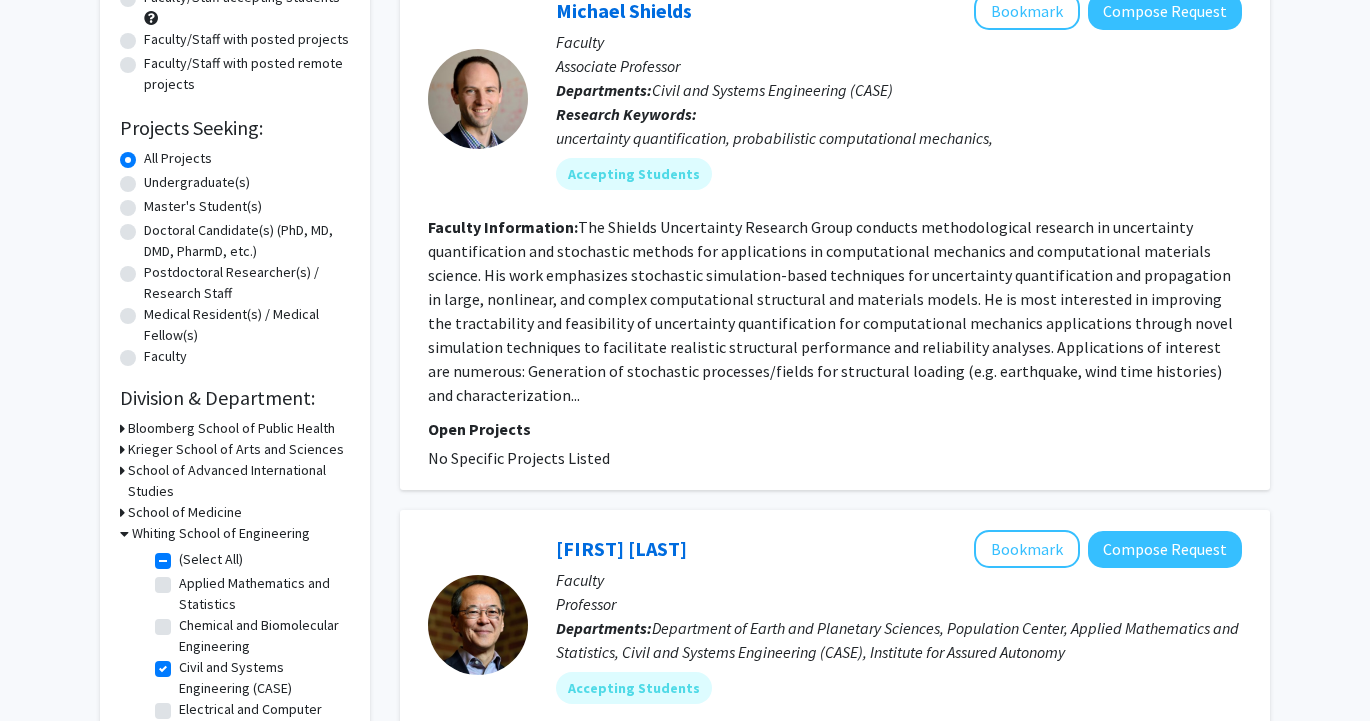 scroll, scrollTop: 0, scrollLeft: 0, axis: both 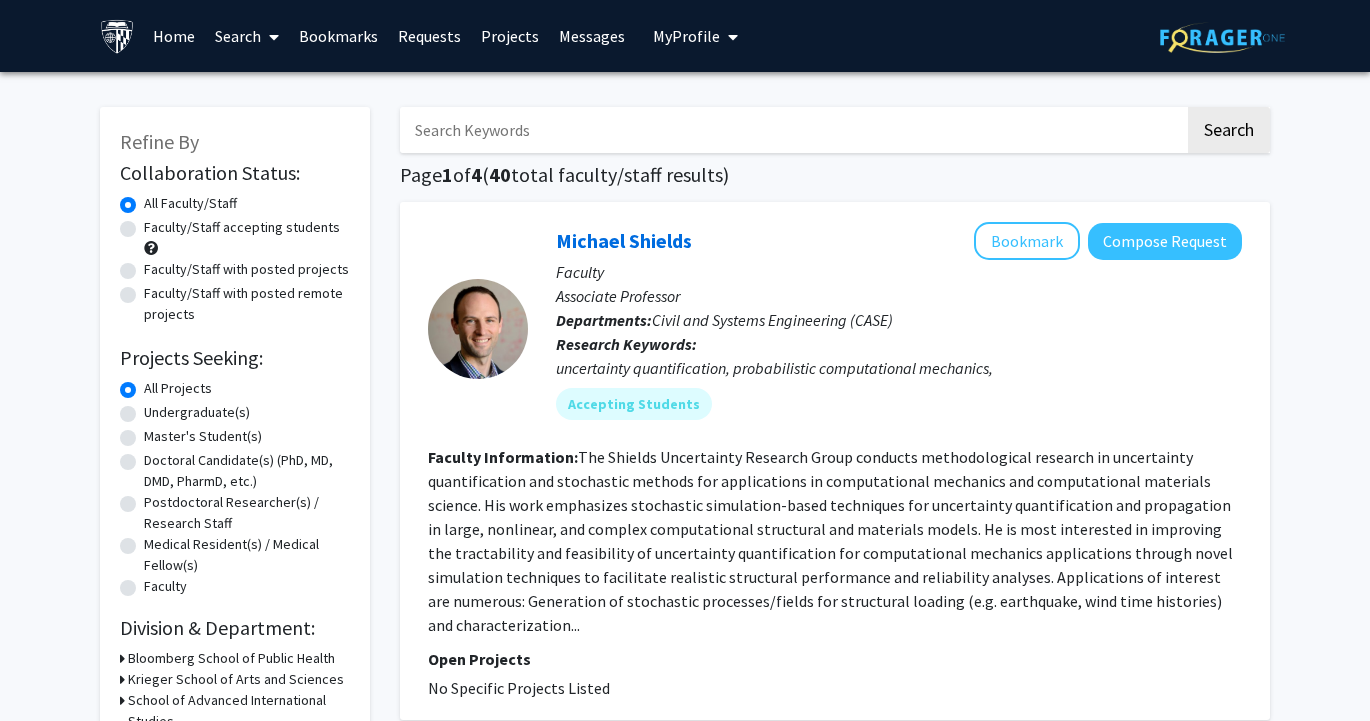 click at bounding box center (792, 130) 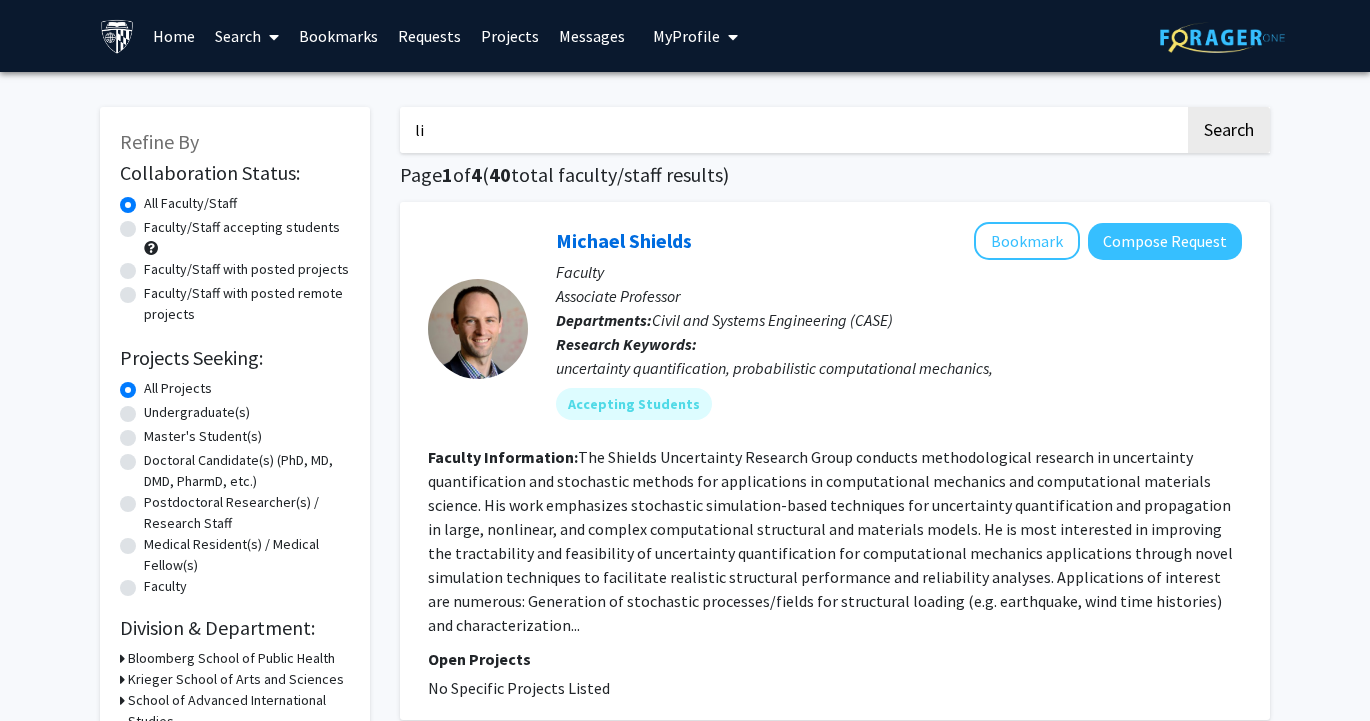type on "l" 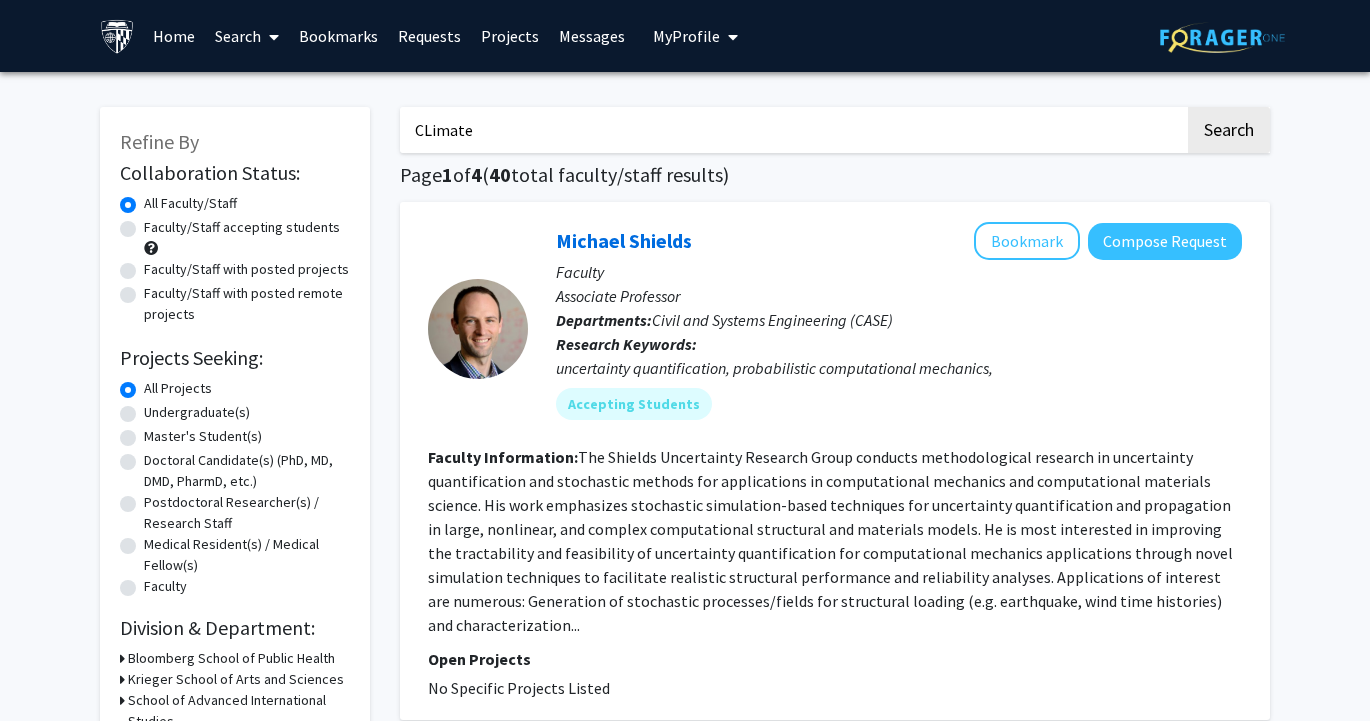 type on "CLimate" 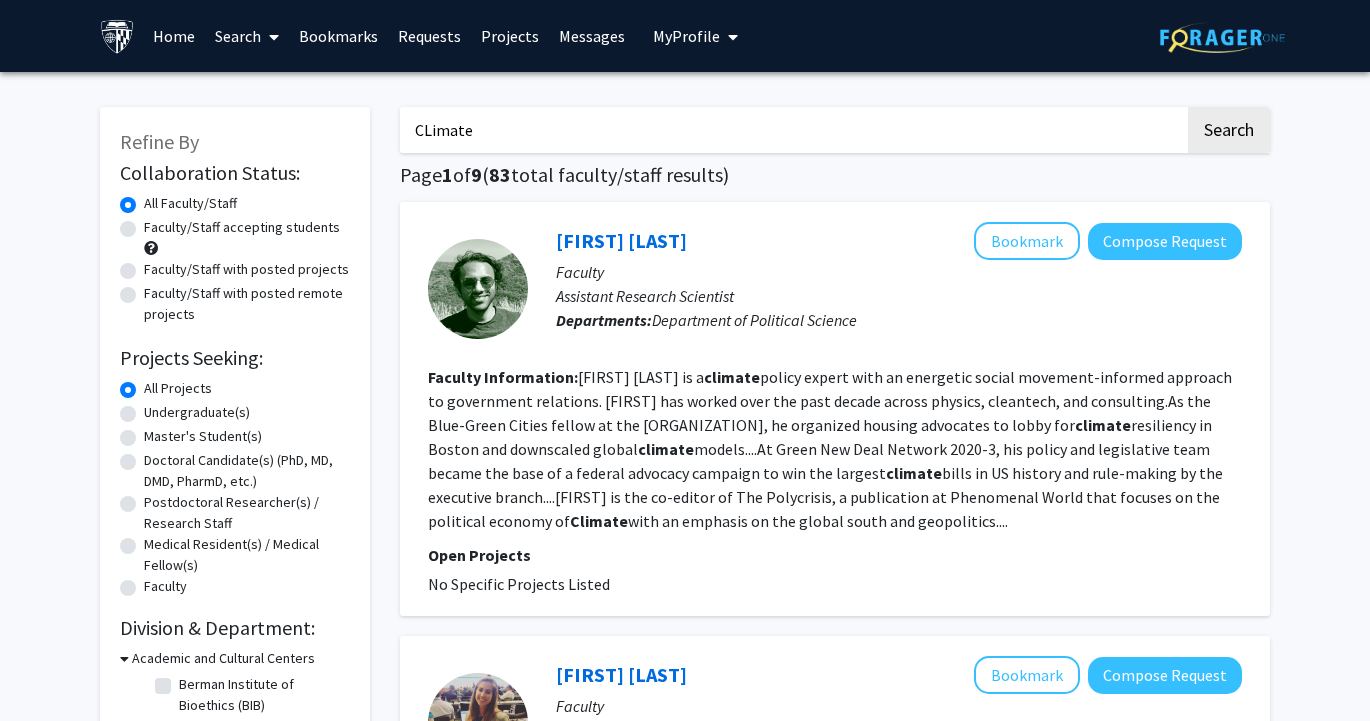 click on "Refine By Collaboration Status: Collaboration Status  All Faculty/Staff    Collaboration Status  Faculty/Staff accepting students    Collaboration Status  Faculty/Staff with posted projects    Collaboration Status  Faculty/Staff with posted remote projects    Projects Seeking: Projects Seeking Level  All Projects    Projects Seeking Level  Undergraduate(s)    Projects Seeking Level  Master's Student(s)    Projects Seeking Level  Doctoral Candidate(s) (PhD, MD, DMD, PharmD, etc.)    Projects Seeking Level  Postdoctoral Researcher(s) / Research Staff    Projects Seeking Level  Medical Resident(s) / Medical Fellow(s)    Projects Seeking Level  Faculty    Division & Department:      Academic and Cultural Centers  Berman Institute of Bioethics (BIB)  Berman Institute of Bioethics (BIB)       Applied Physics Laboratory       Bloomberg School of Public Health       Carey Business School       Krieger School of Arts and Sciences       Peabody       School of Advanced International Studies" 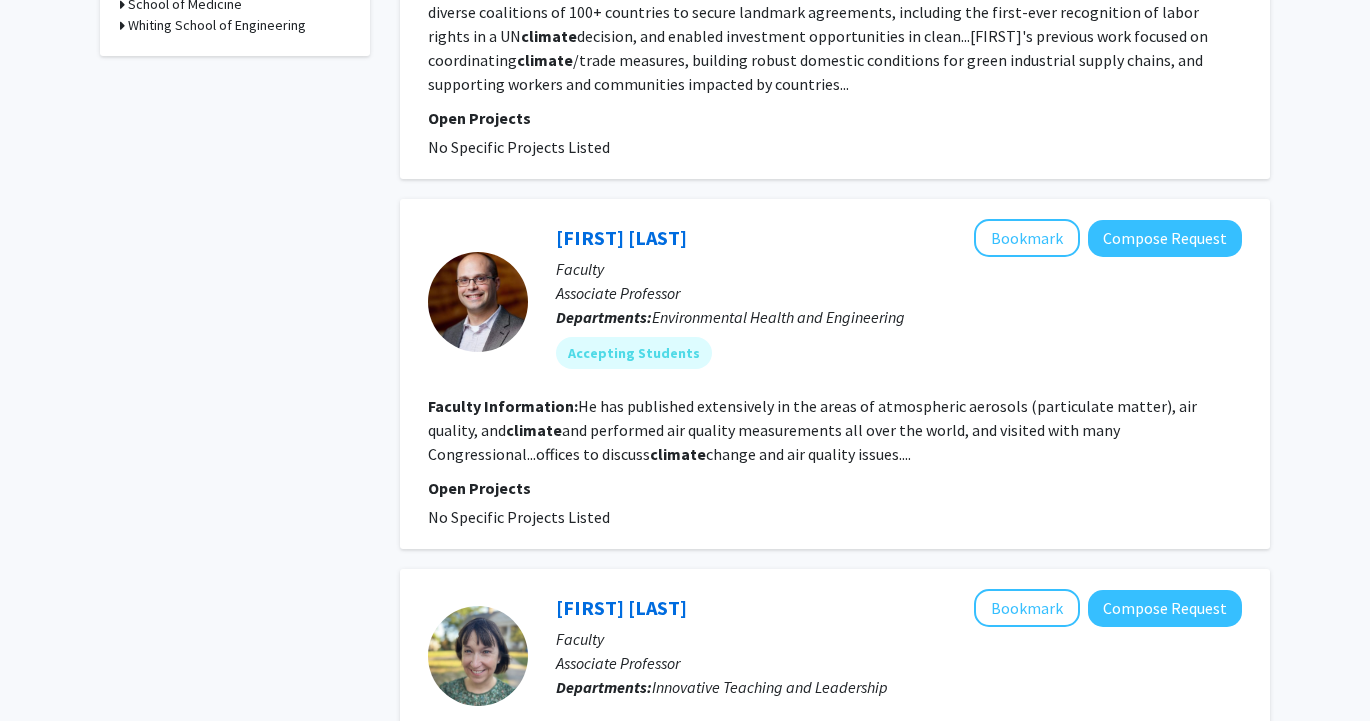 scroll, scrollTop: 901, scrollLeft: 0, axis: vertical 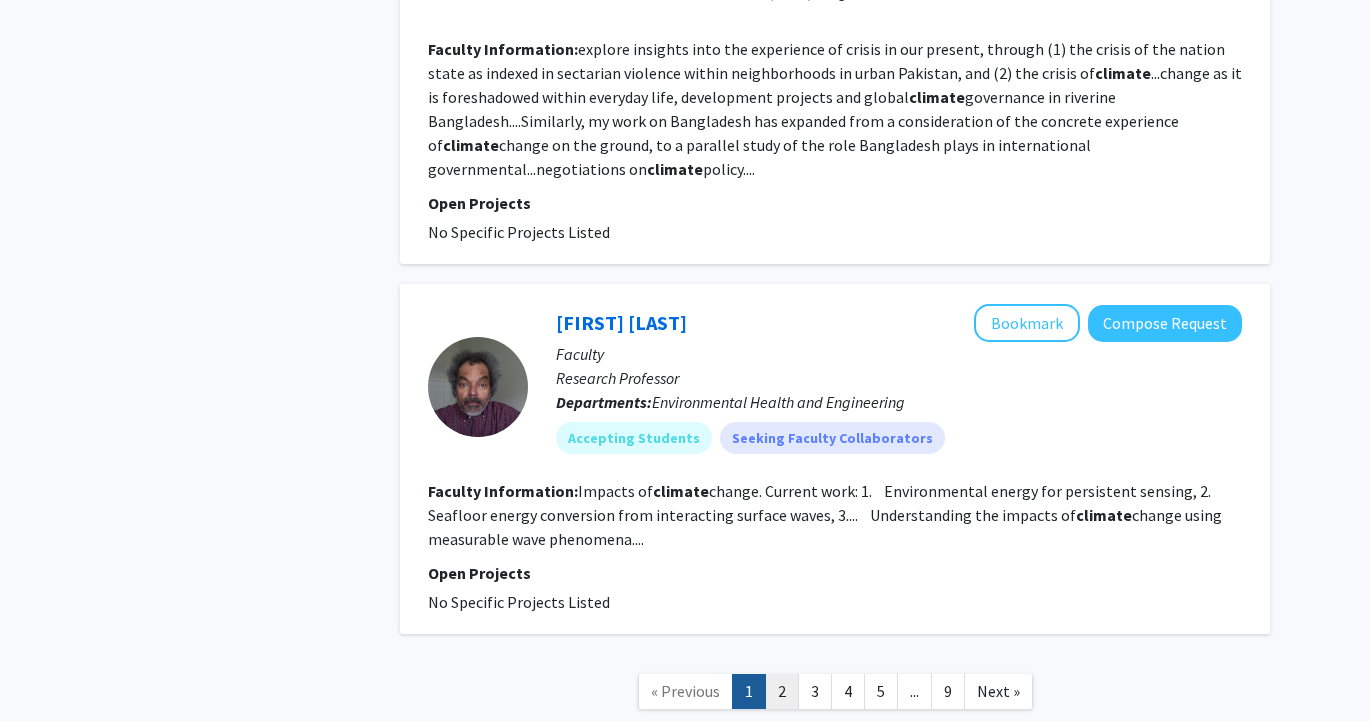 click on "2" 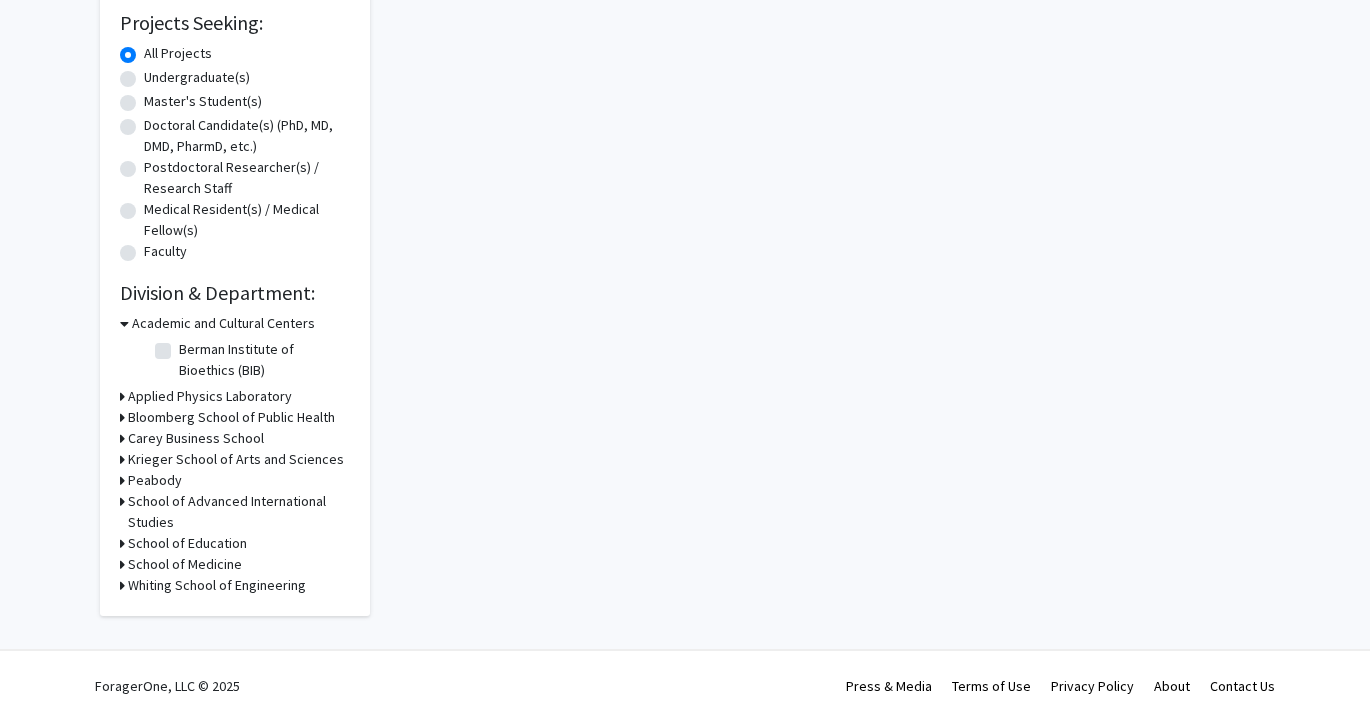 scroll, scrollTop: 0, scrollLeft: 0, axis: both 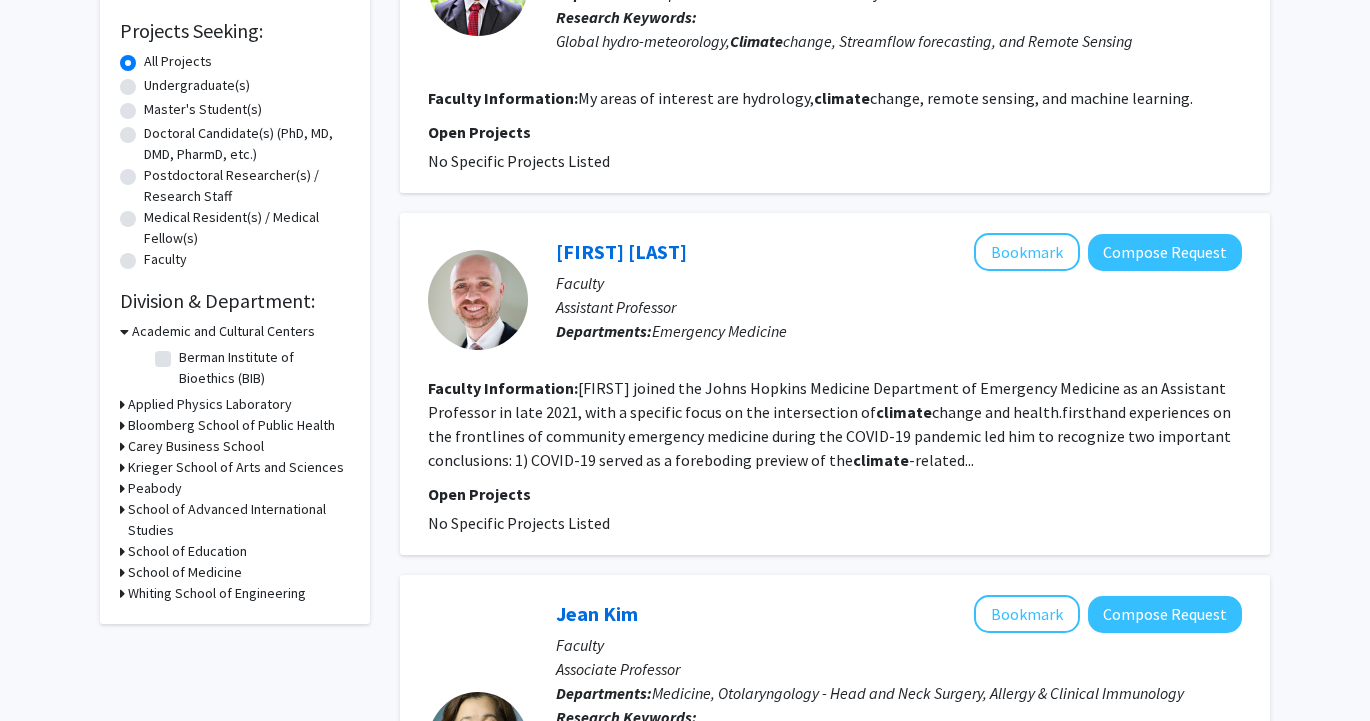click on "Whiting School of Engineering" at bounding box center (217, 593) 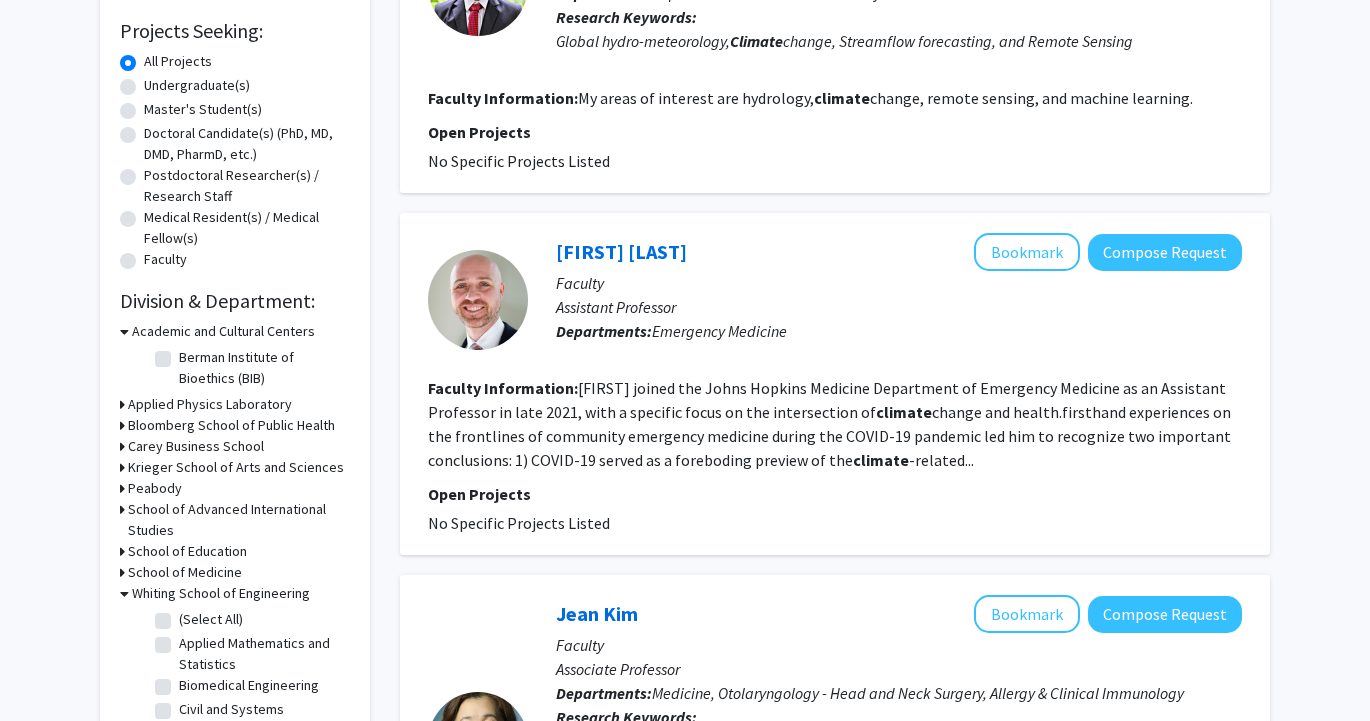 click on "Refine By Collaboration Status: Collaboration Status  All Faculty/Staff    Collaboration Status  Faculty/Staff accepting students    Collaboration Status  Faculty/Staff with posted projects    Collaboration Status  Faculty/Staff with posted remote projects    Projects Seeking: Projects Seeking Level  All Projects    Projects Seeking Level  Undergraduate(s)    Projects Seeking Level  Master's Student(s)    Projects Seeking Level  Doctoral Candidate(s) (PhD, MD, DMD, PharmD, etc.)    Projects Seeking Level  Postdoctoral Researcher(s) / Research Staff    Projects Seeking Level  Medical Resident(s) / Medical Fellow(s)    Projects Seeking Level  Faculty    Division & Department:      Academic and Cultural Centers  Berman Institute of Bioethics (BIB)  Berman Institute of Bioethics (BIB)       Applied Physics Laboratory       Bloomberg School of Public Health       Carey Business School       Krieger School of Arts and Sciences       Peabody       School of Advanced International Studies" 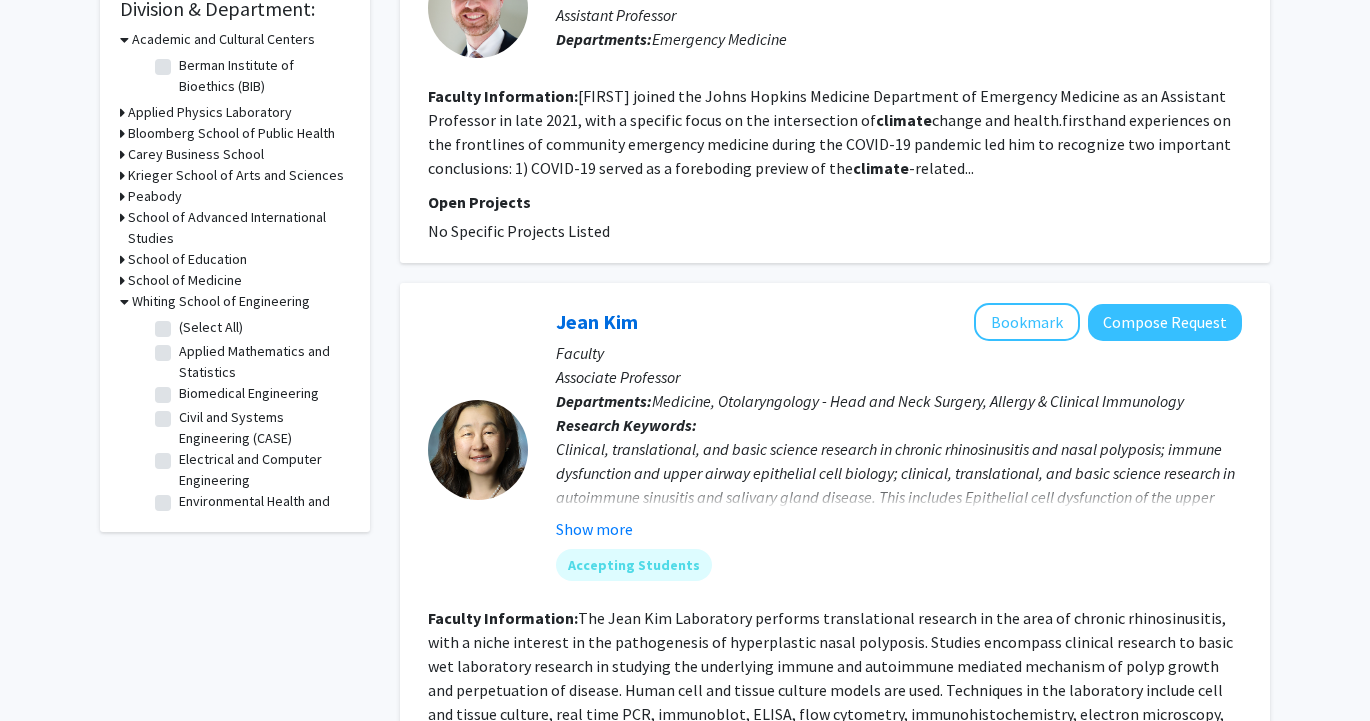 scroll, scrollTop: 631, scrollLeft: 0, axis: vertical 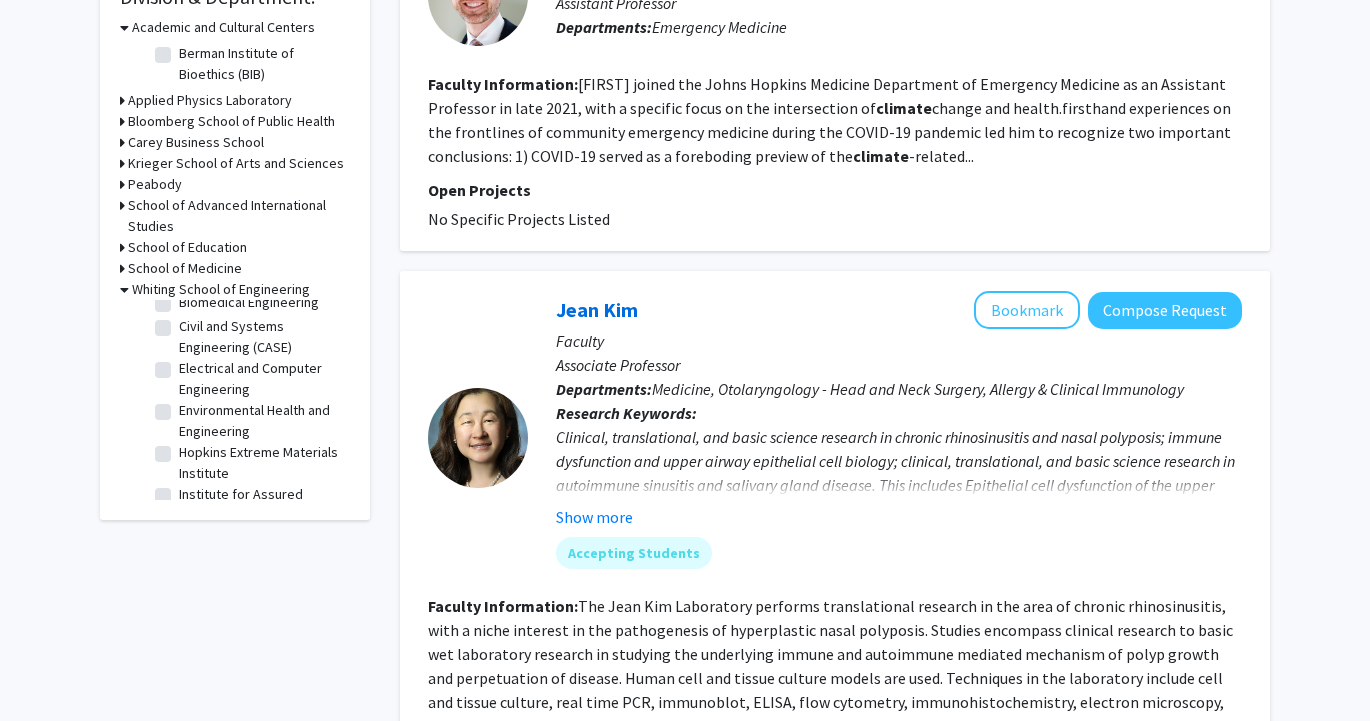 click on "Environmental Health and Engineering" 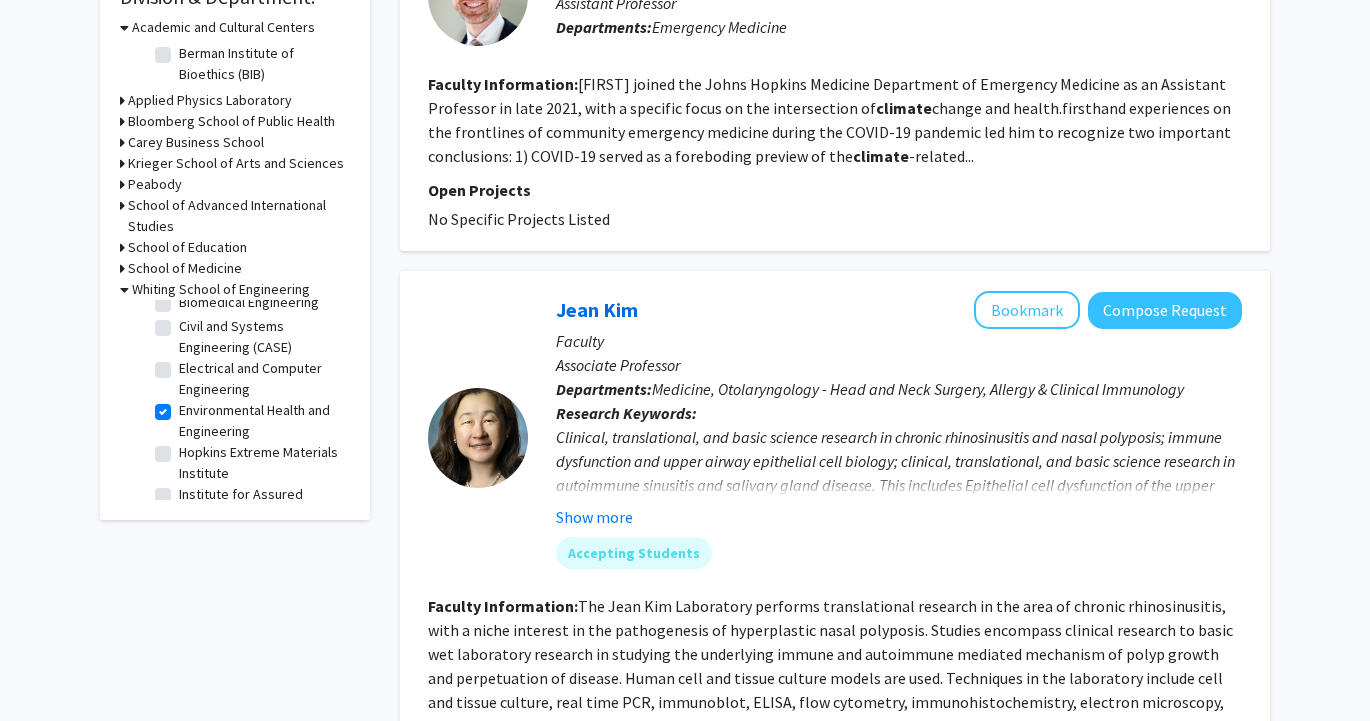 checkbox on "true" 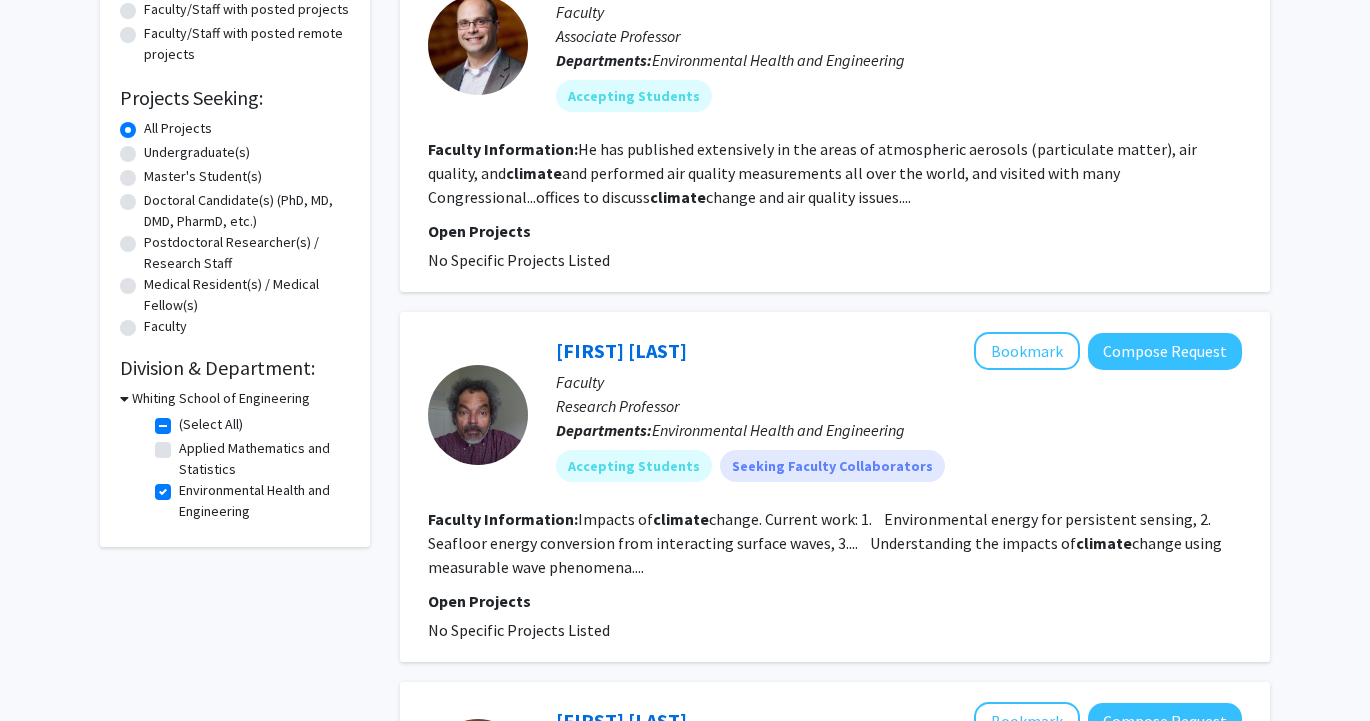 scroll, scrollTop: 255, scrollLeft: 0, axis: vertical 